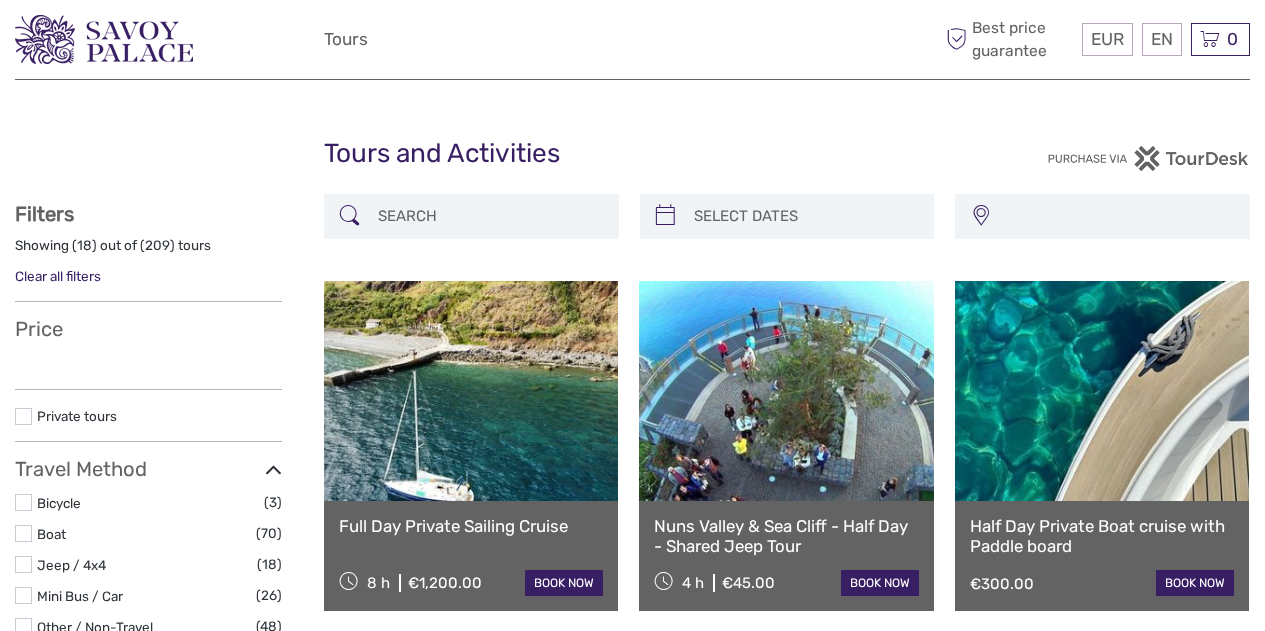 select 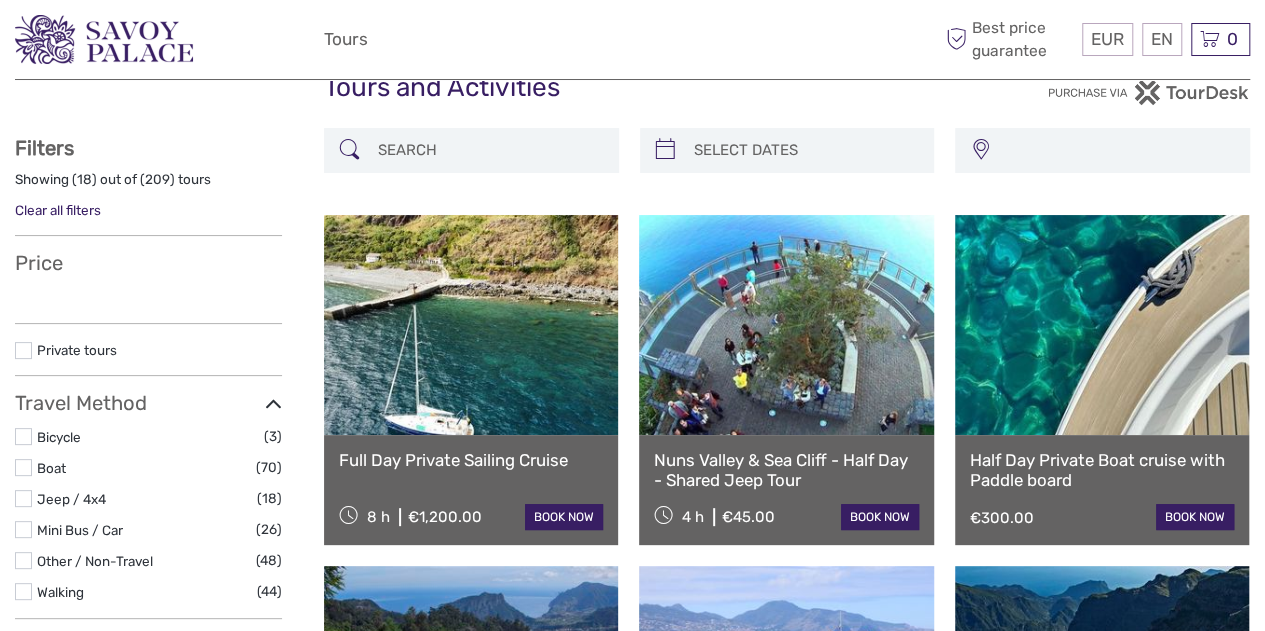 scroll, scrollTop: 96, scrollLeft: 0, axis: vertical 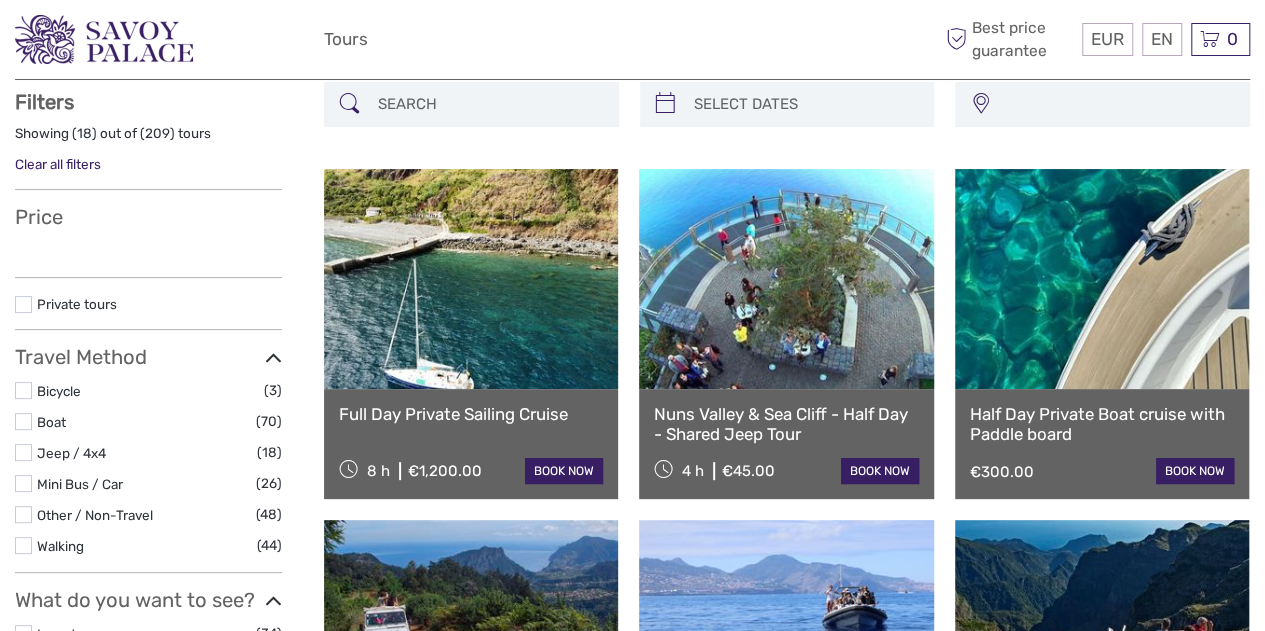 select 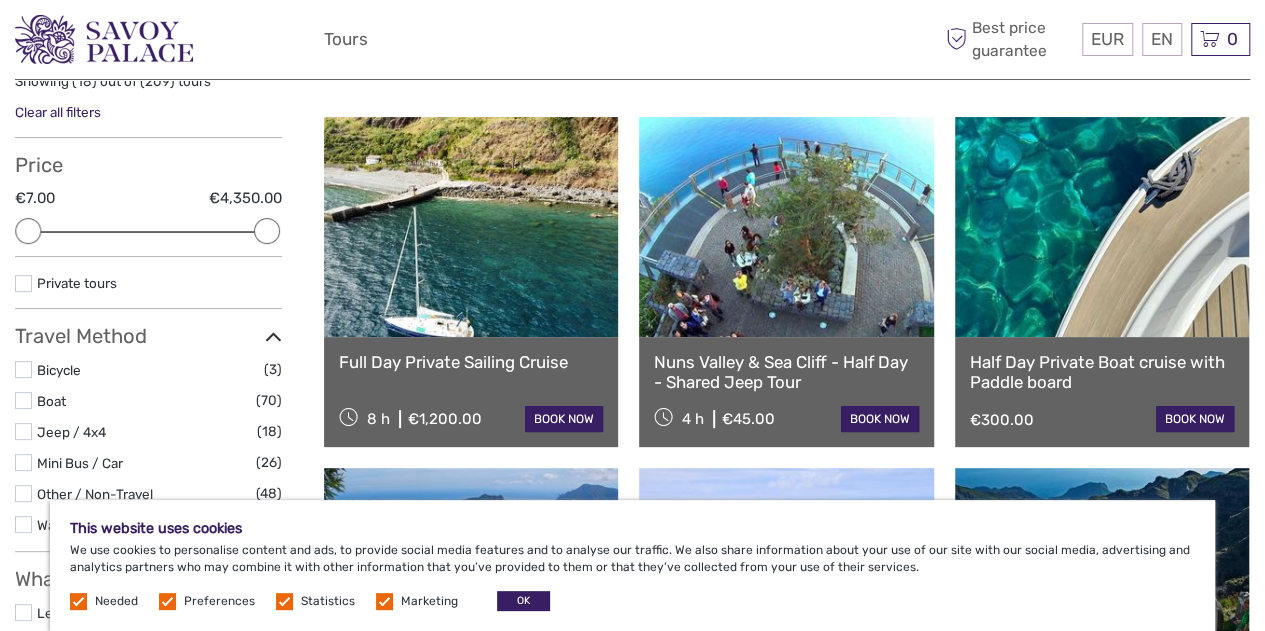scroll, scrollTop: 170, scrollLeft: 0, axis: vertical 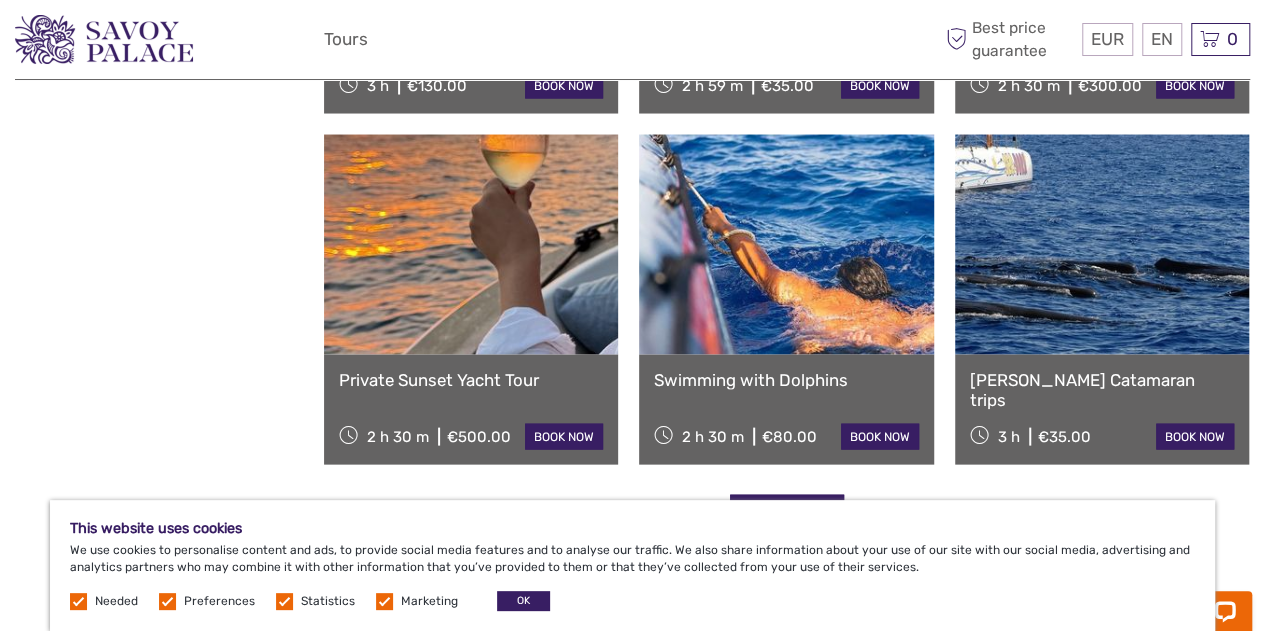 click at bounding box center (471, 245) 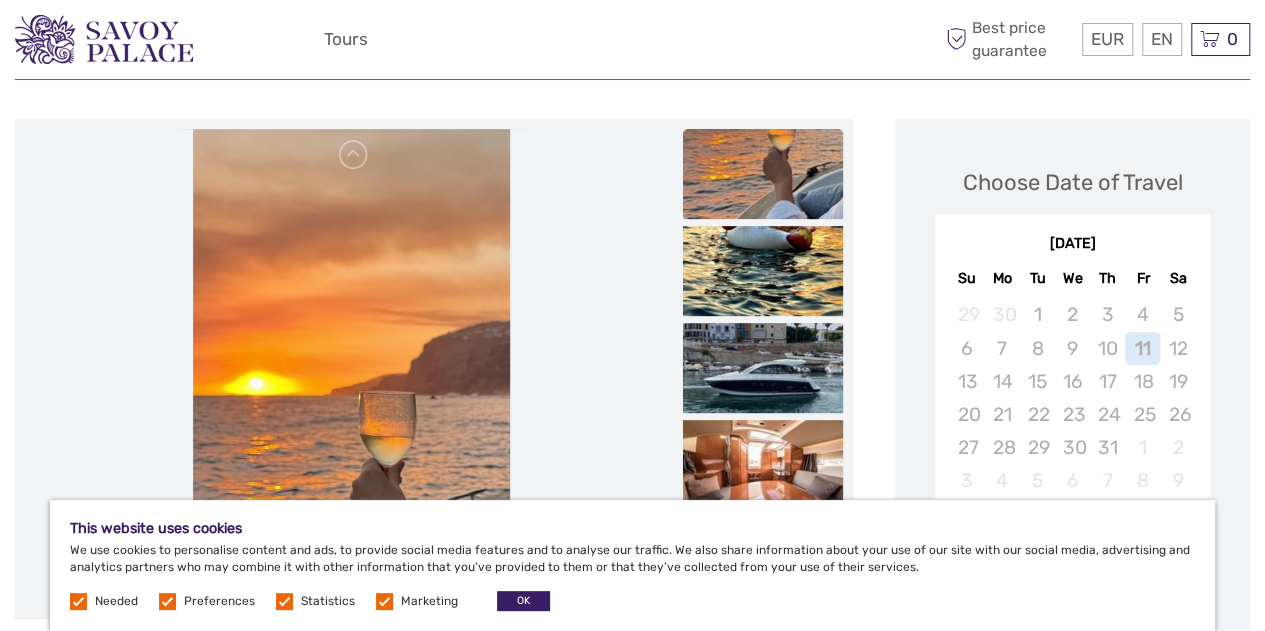 scroll, scrollTop: 215, scrollLeft: 0, axis: vertical 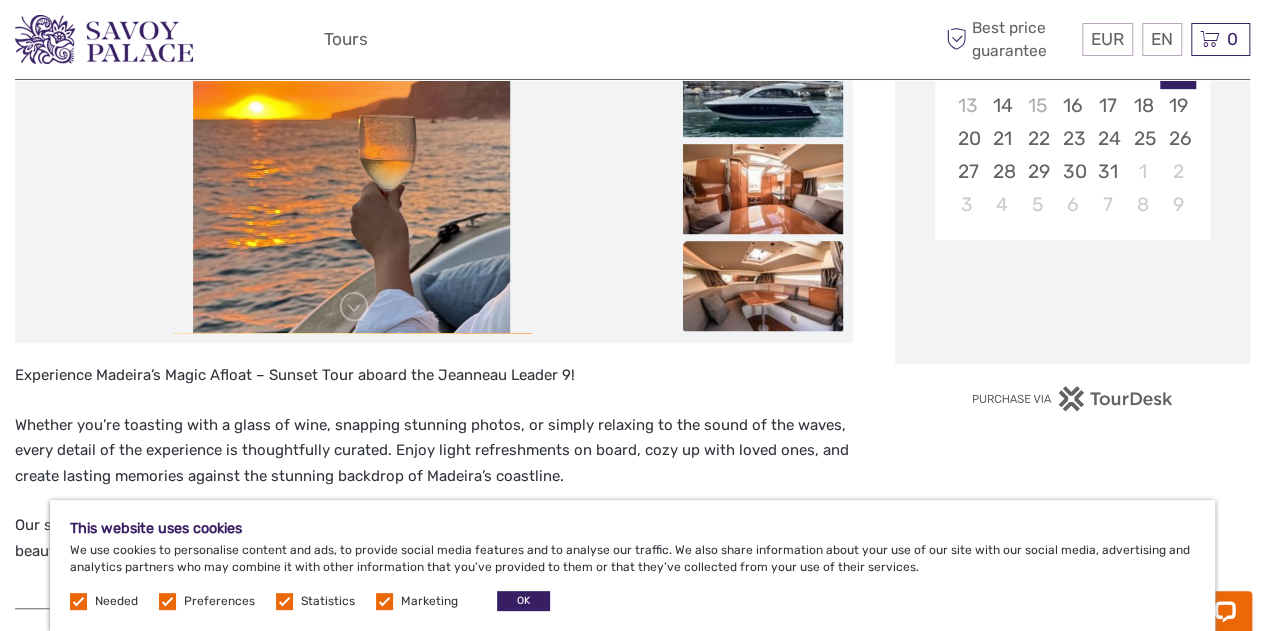 click at bounding box center [763, 286] 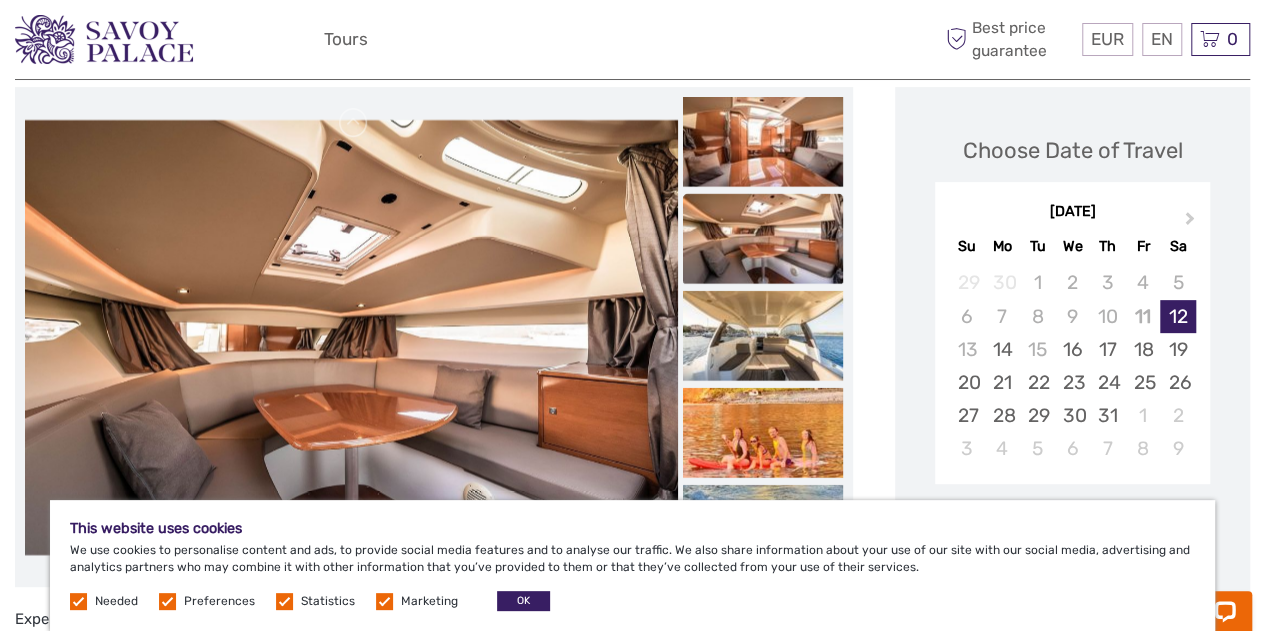 scroll, scrollTop: 244, scrollLeft: 0, axis: vertical 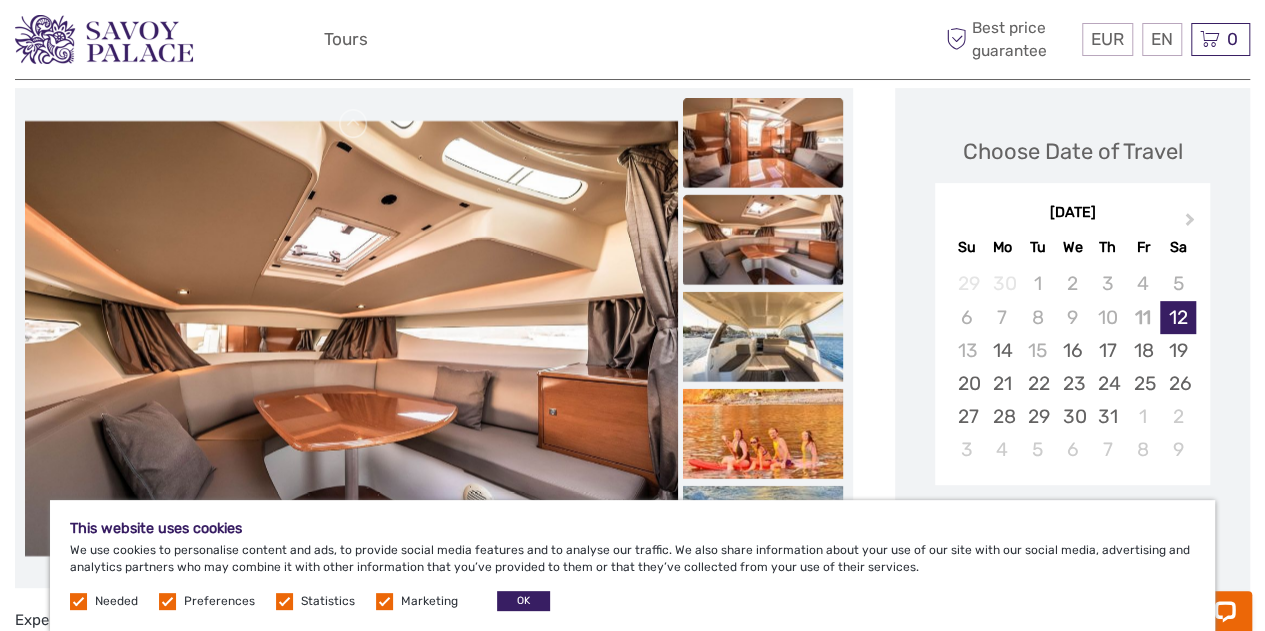 click at bounding box center [763, 143] 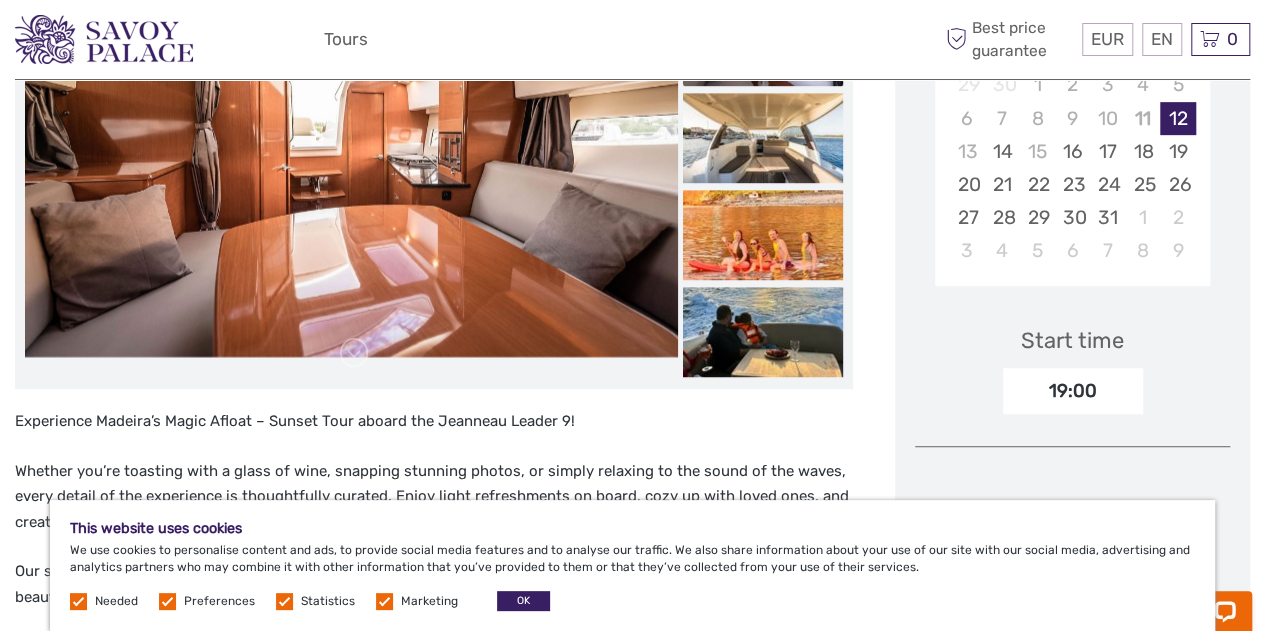 scroll, scrollTop: 463, scrollLeft: 0, axis: vertical 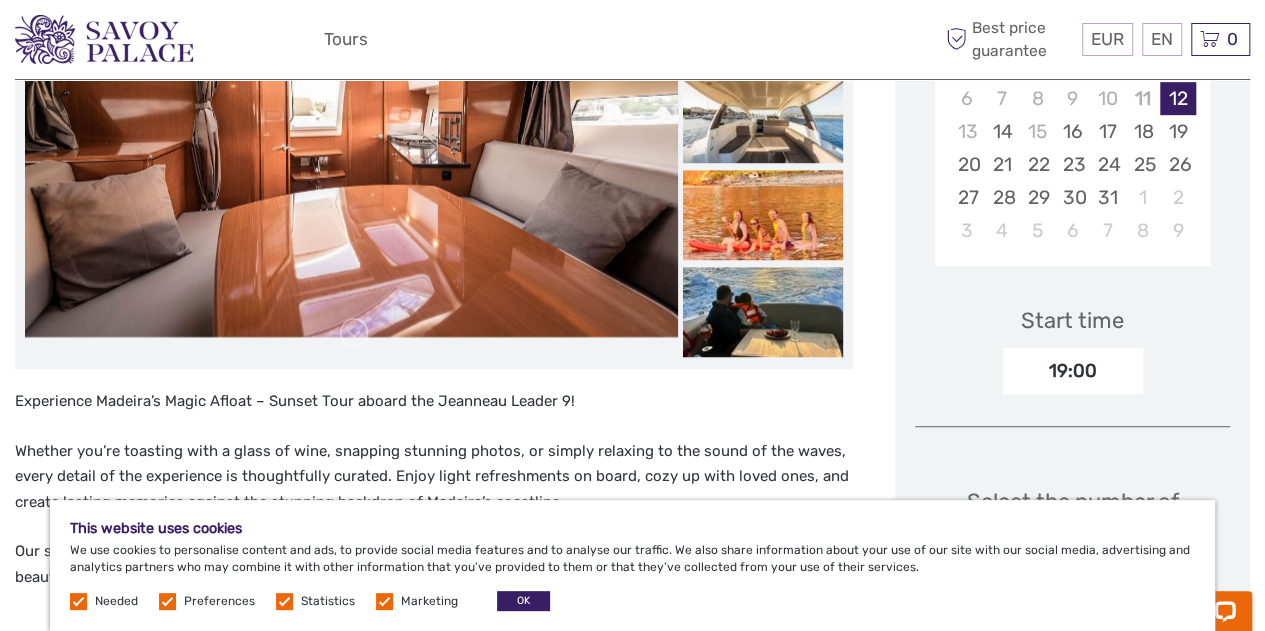 click at bounding box center [763, 215] 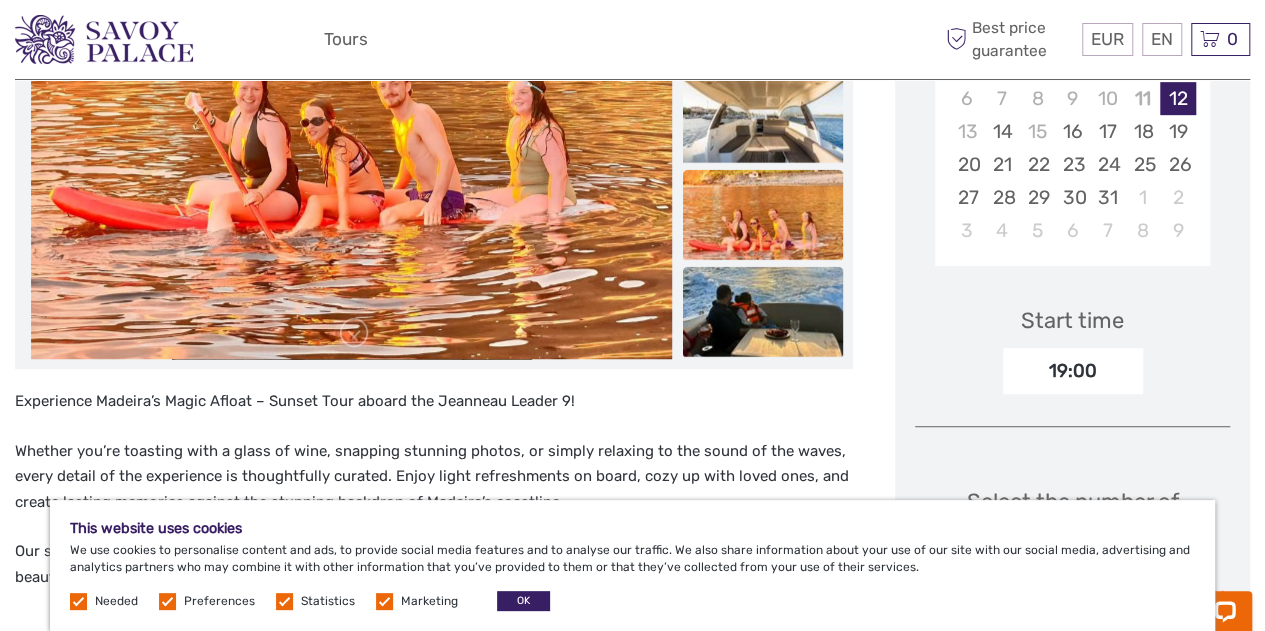 click at bounding box center [763, 312] 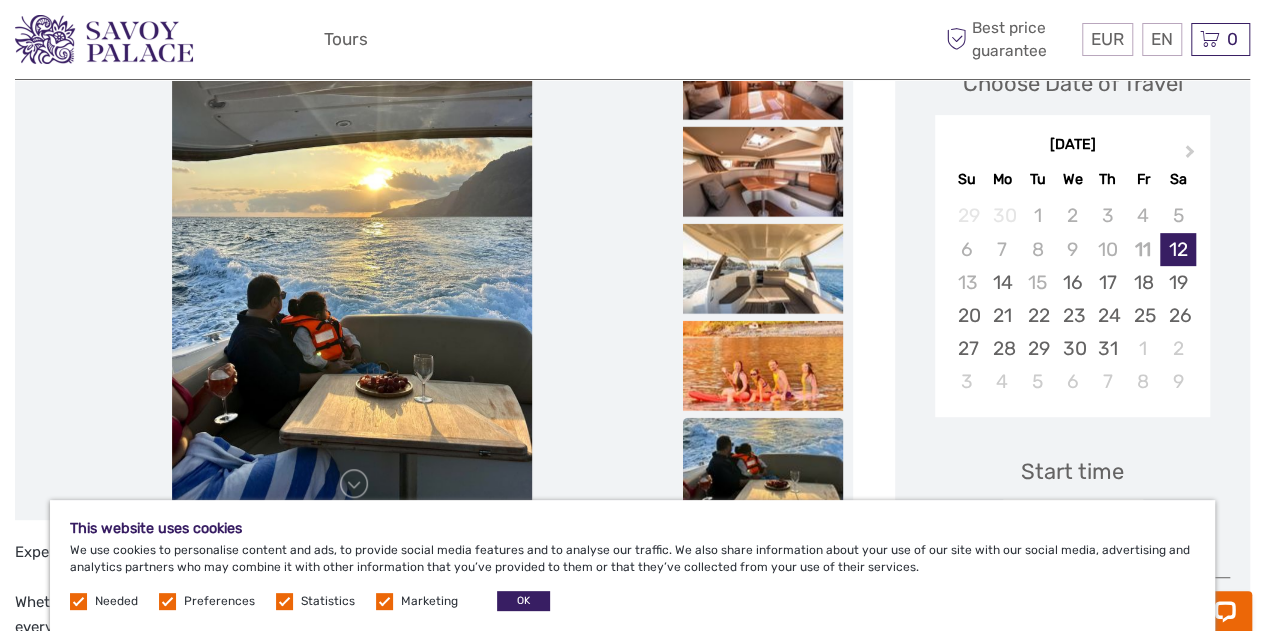 scroll, scrollTop: 311, scrollLeft: 0, axis: vertical 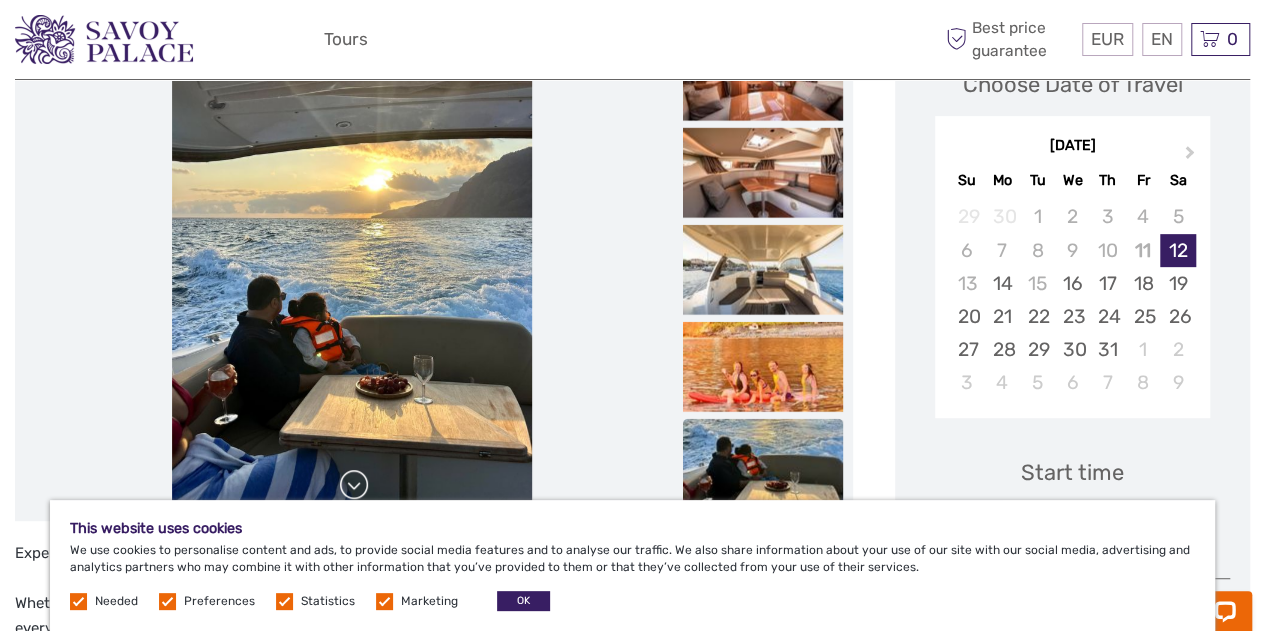 click at bounding box center [354, 485] 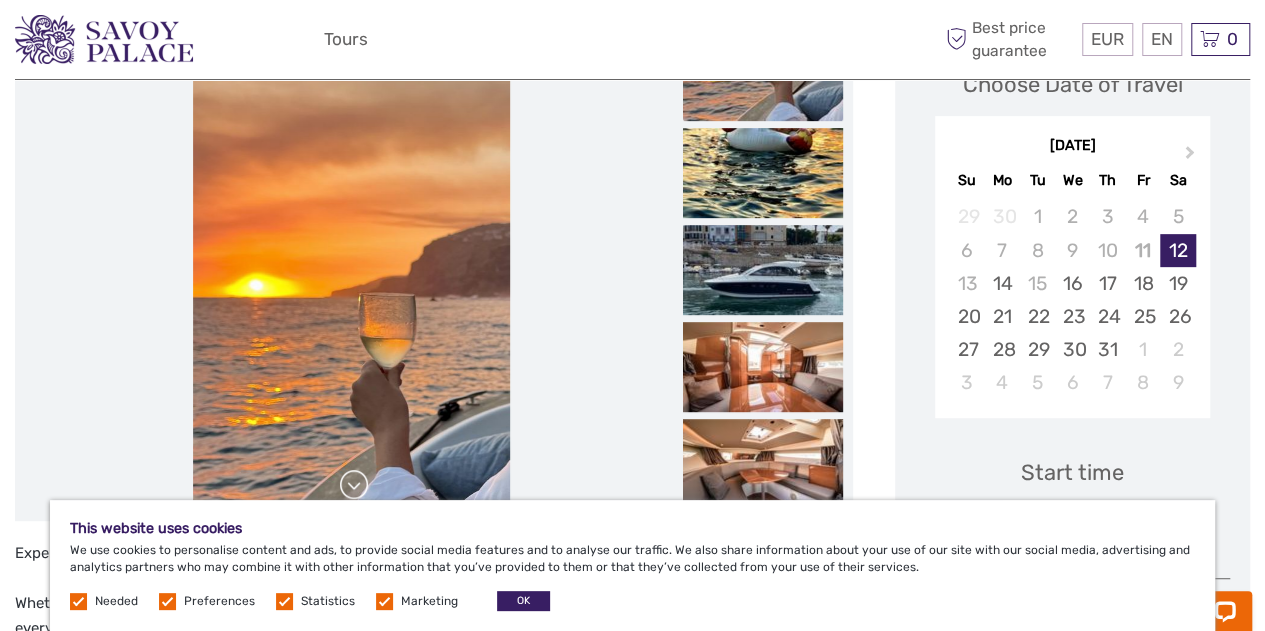 click at bounding box center [354, 485] 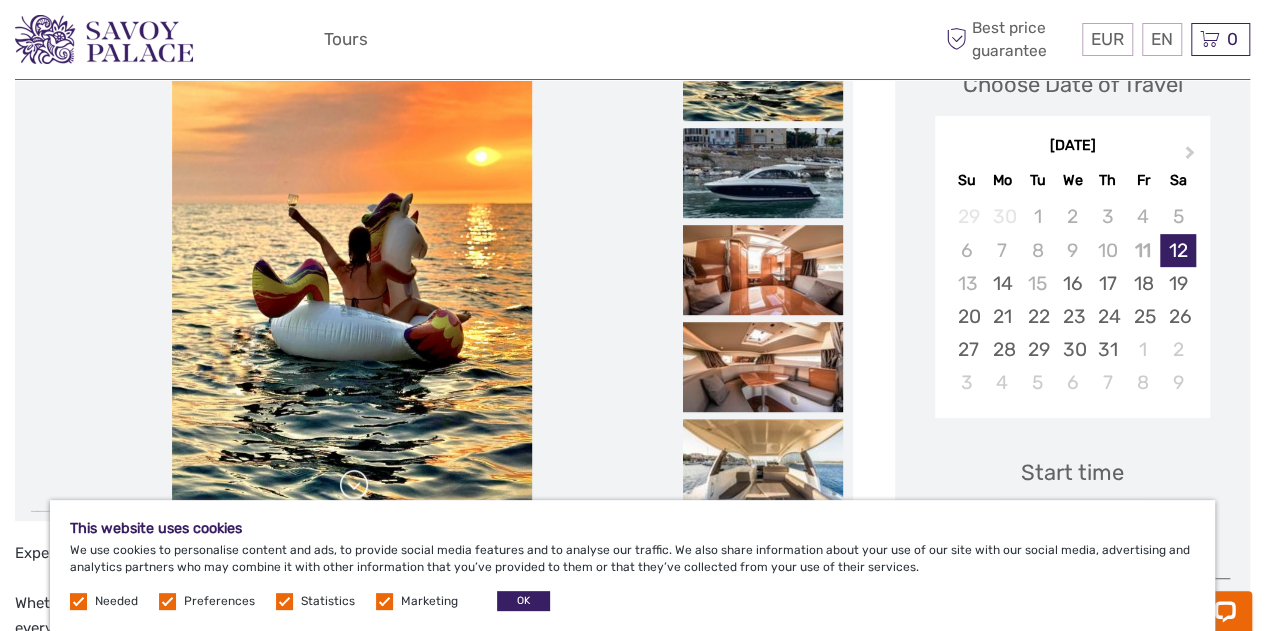 click at bounding box center [354, 485] 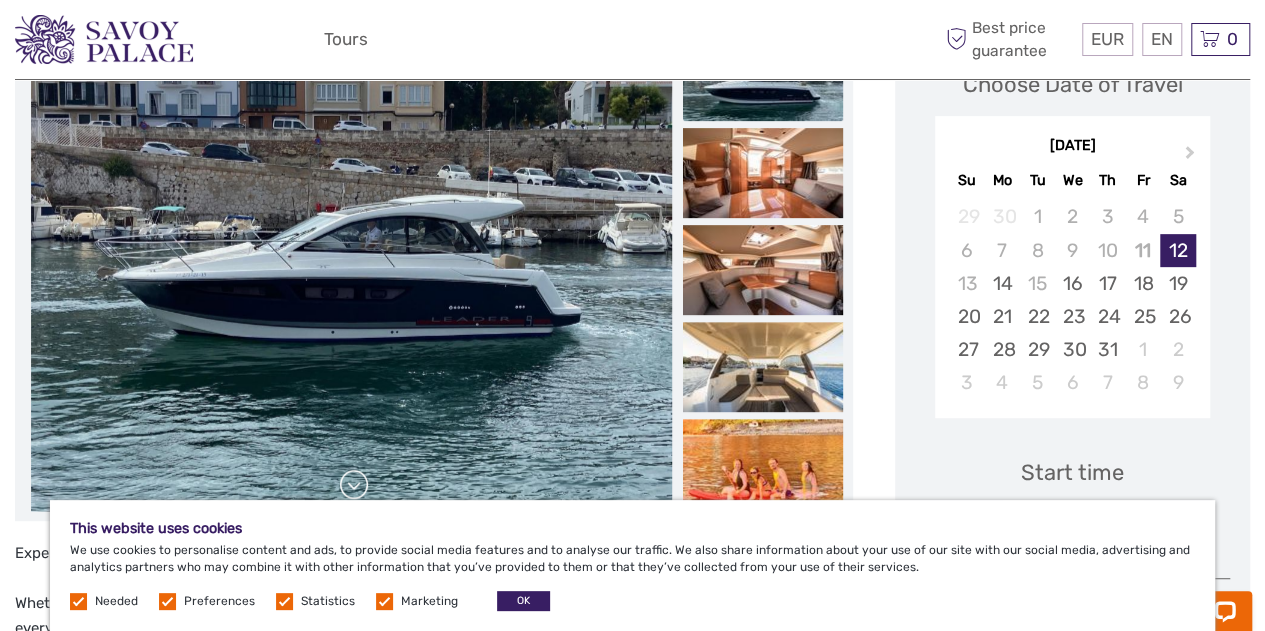 click at bounding box center [354, 485] 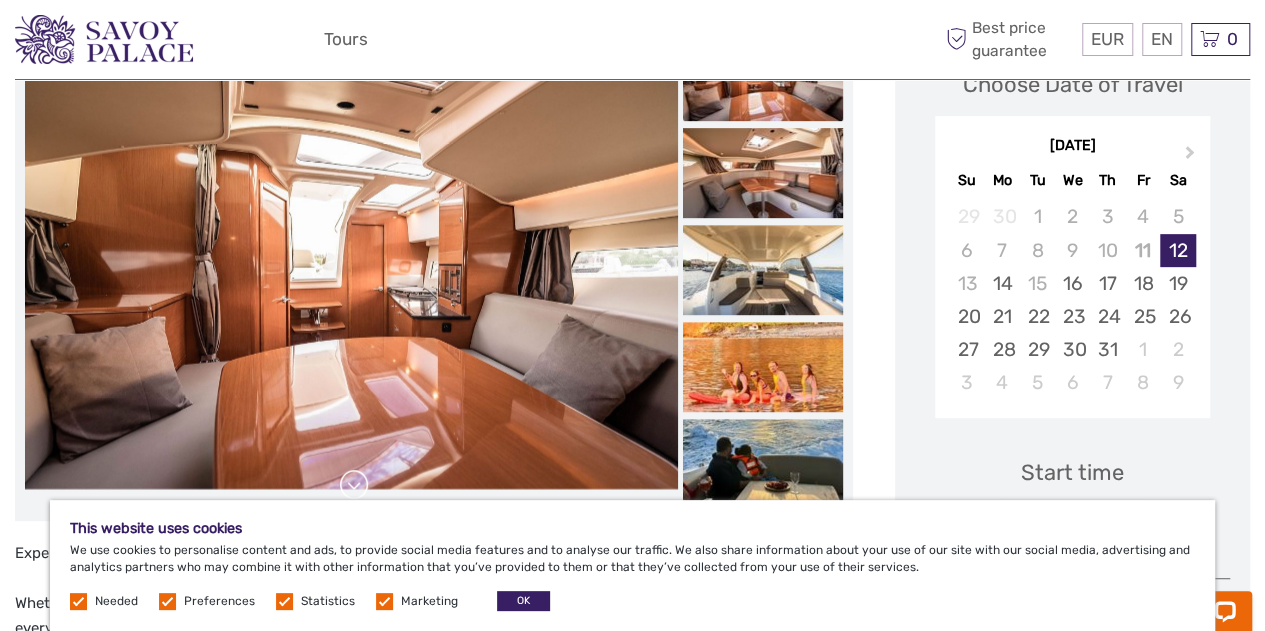 click at bounding box center (354, 485) 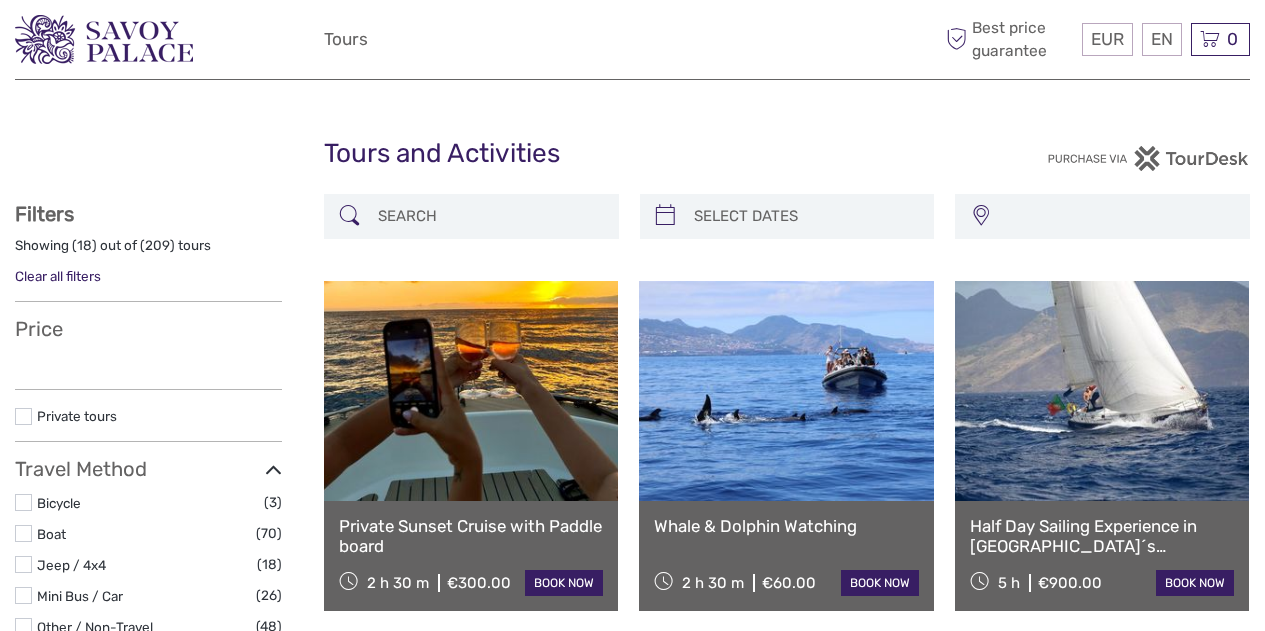 select 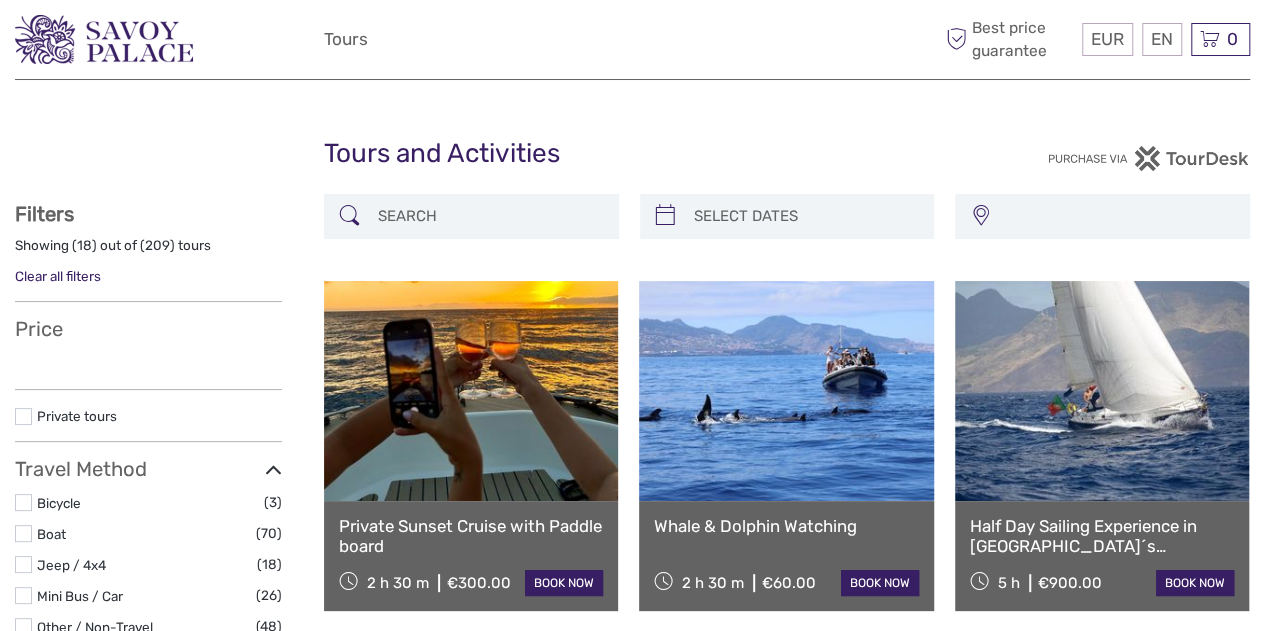 select 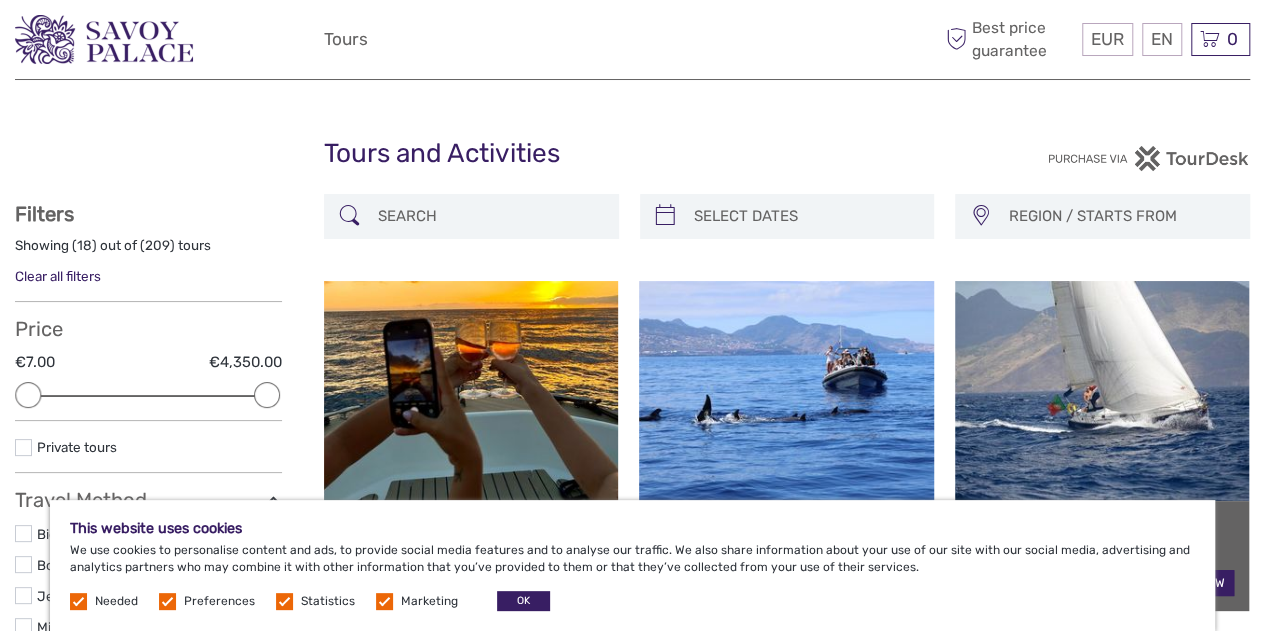 scroll, scrollTop: 0, scrollLeft: 0, axis: both 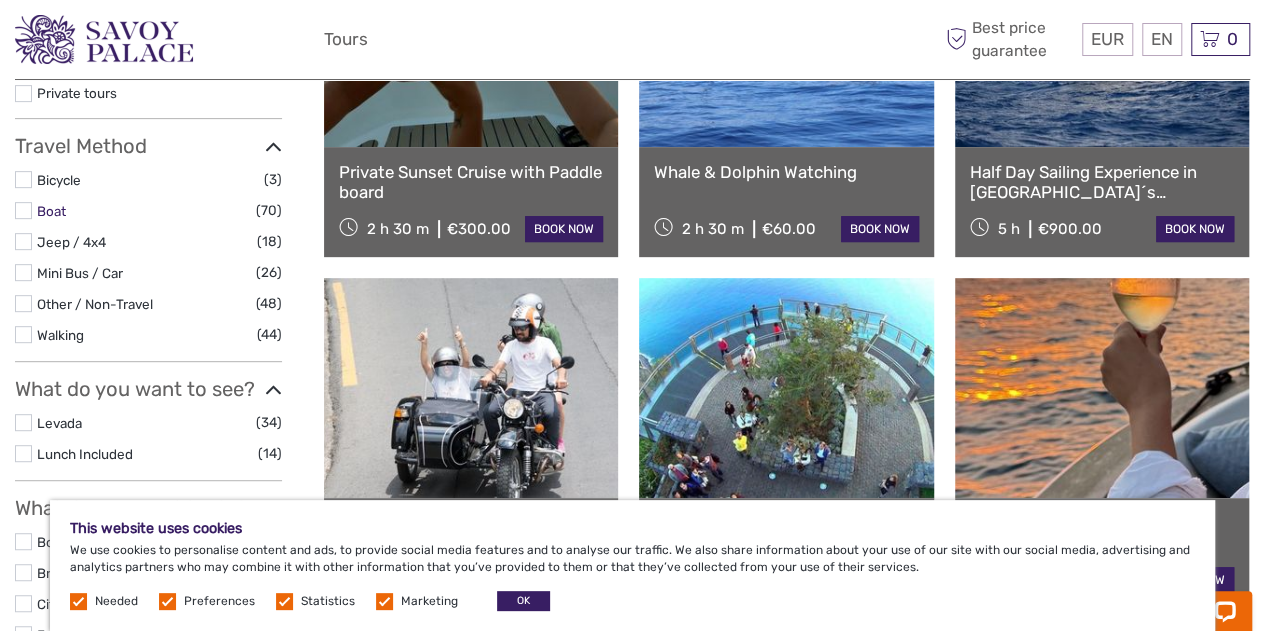 click on "Boat" at bounding box center [51, 211] 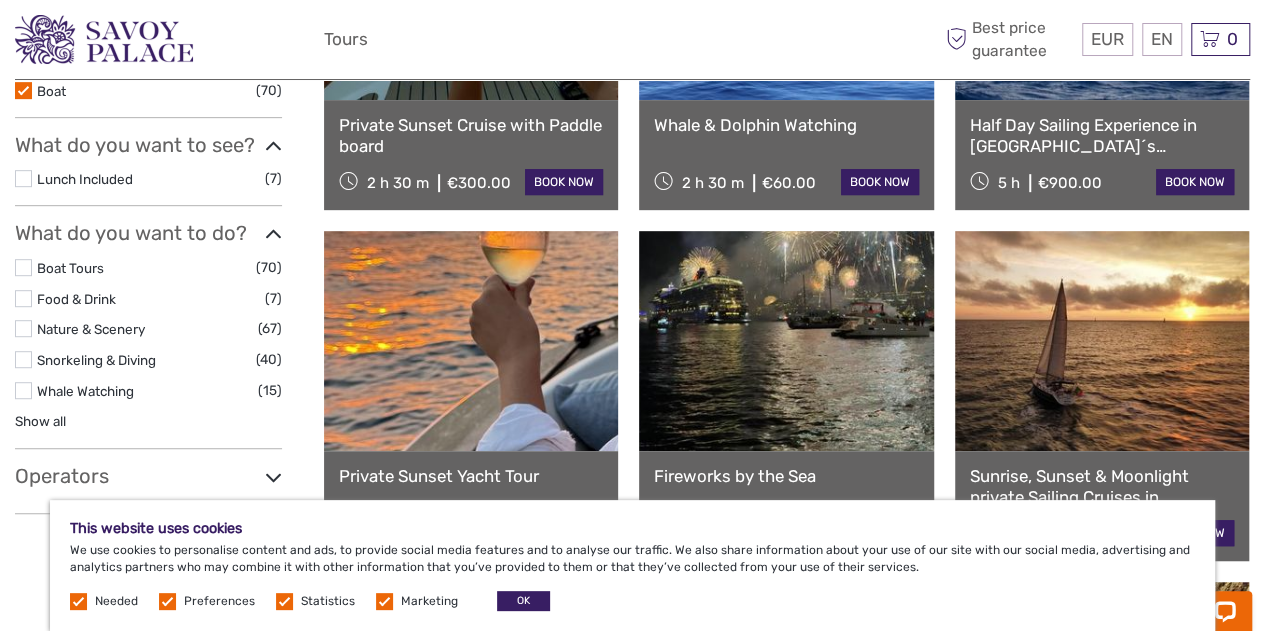 scroll, scrollTop: 444, scrollLeft: 0, axis: vertical 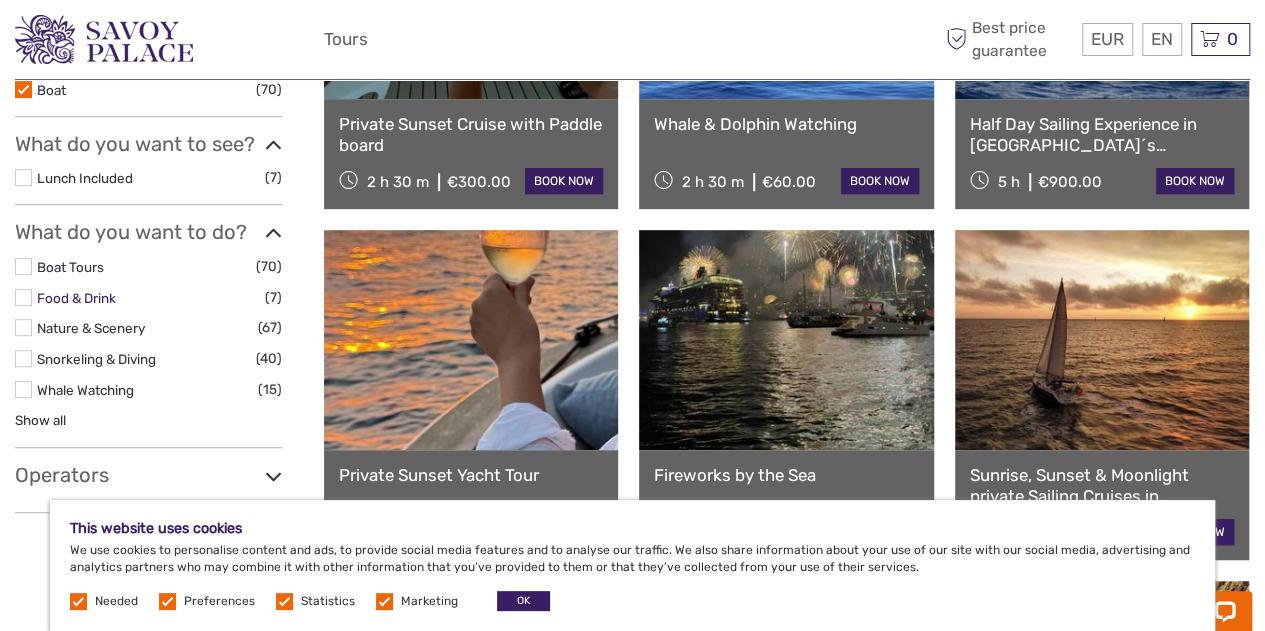 click on "Food & Drink" at bounding box center (76, 298) 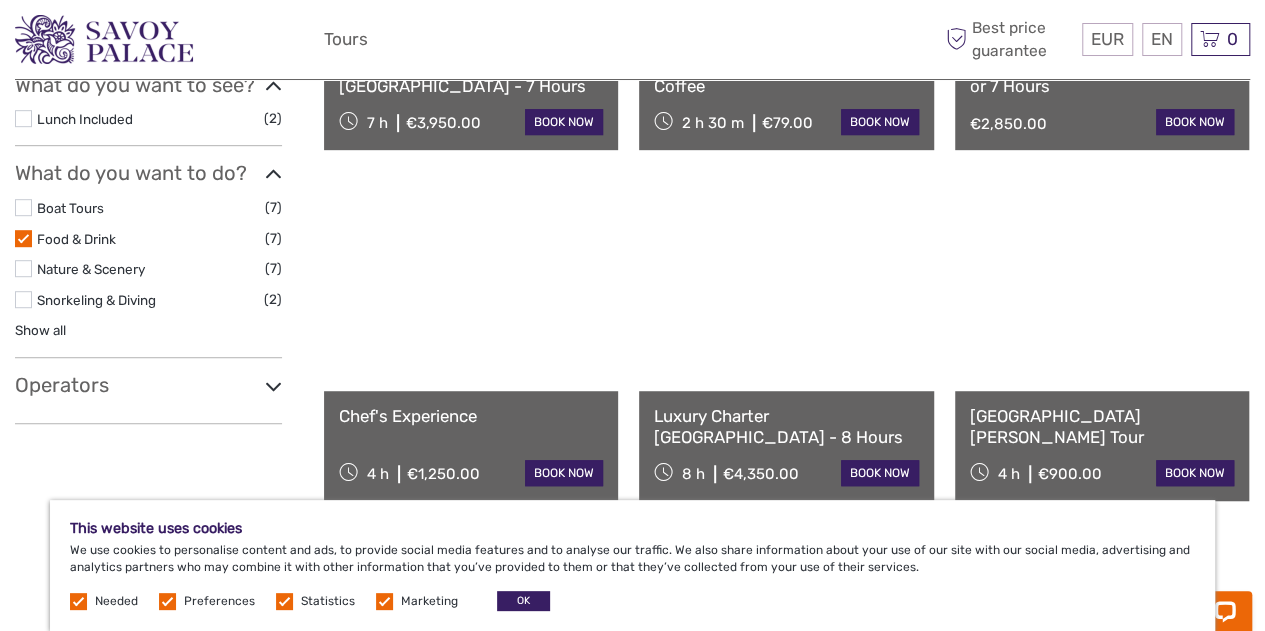 scroll, scrollTop: 505, scrollLeft: 0, axis: vertical 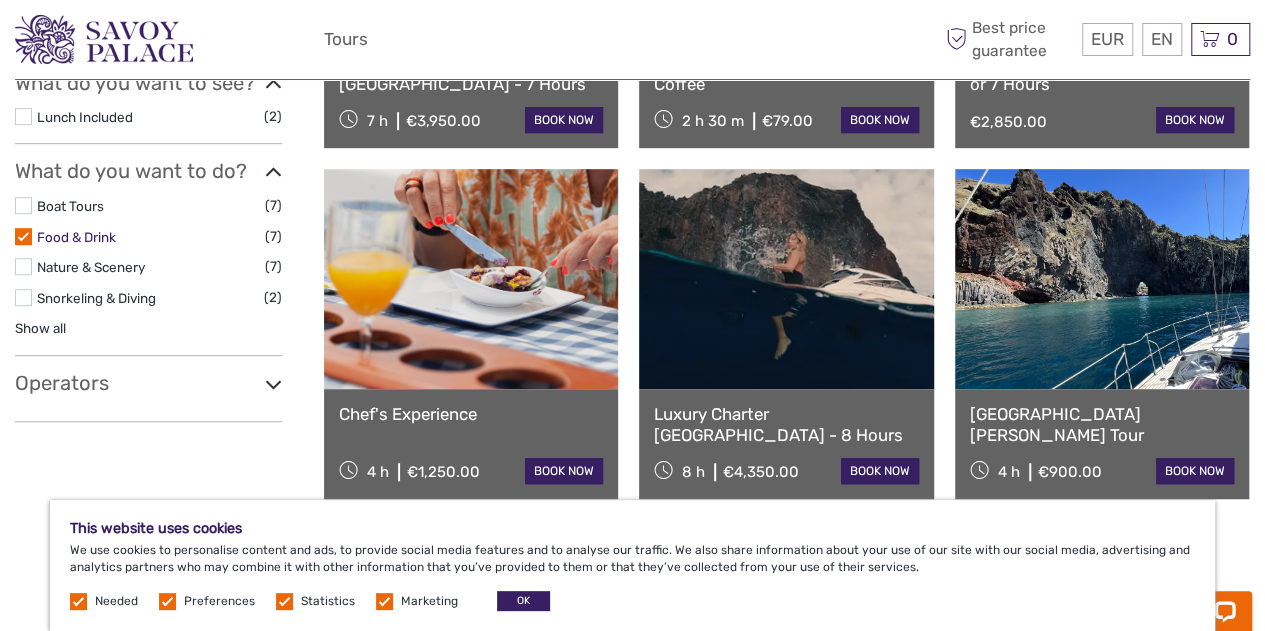 click on "Food & Drink" at bounding box center [76, 237] 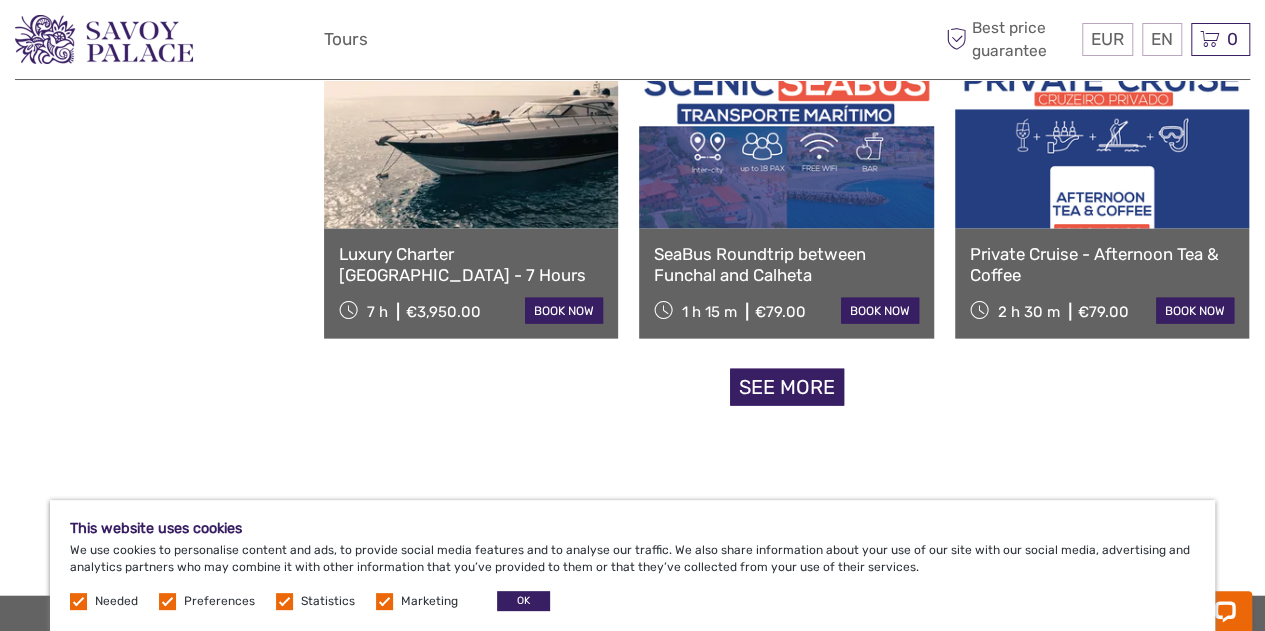 scroll, scrollTop: 2070, scrollLeft: 0, axis: vertical 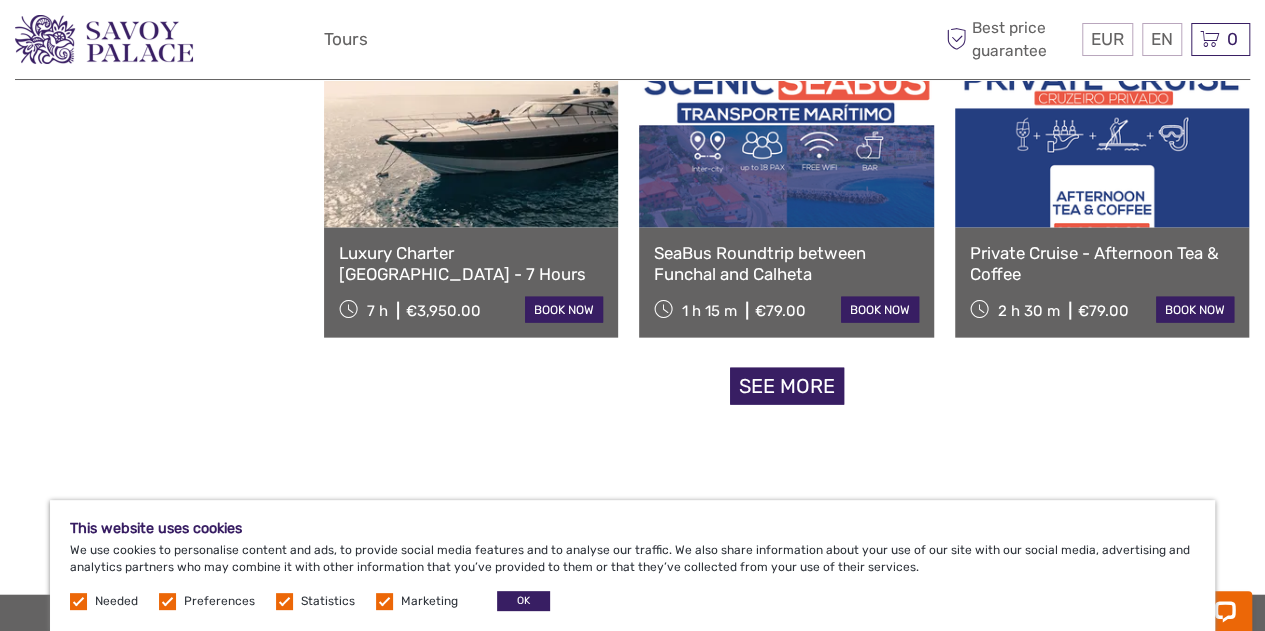 click on "See more" at bounding box center (787, 386) 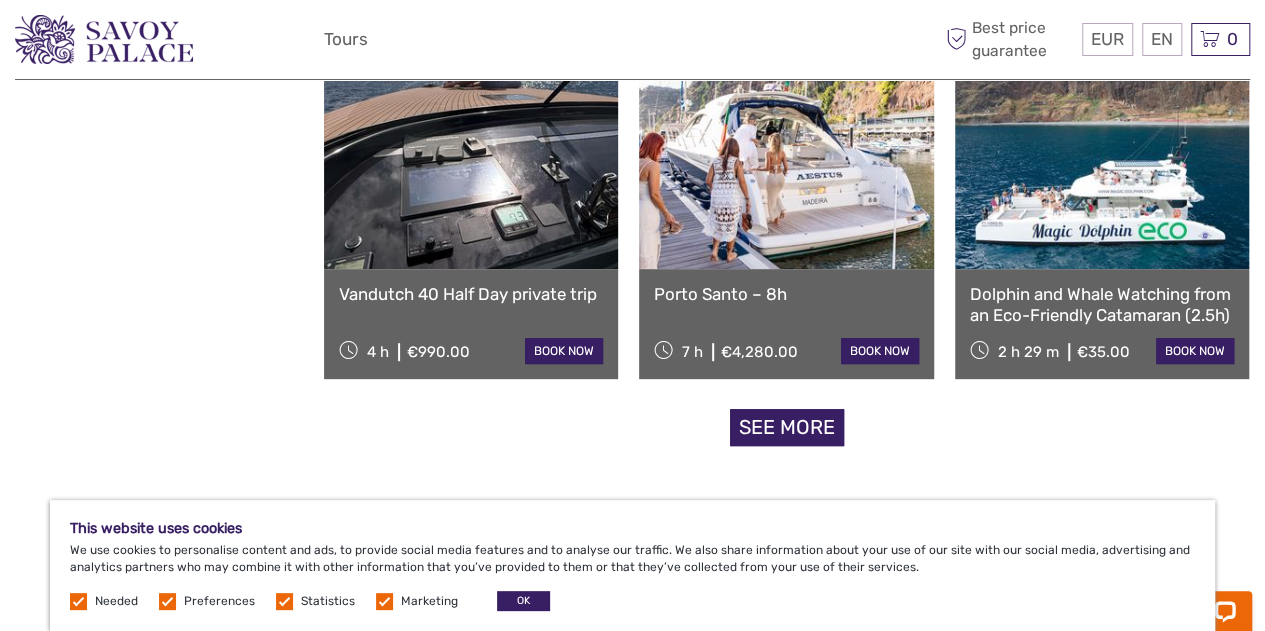 scroll, scrollTop: 4139, scrollLeft: 0, axis: vertical 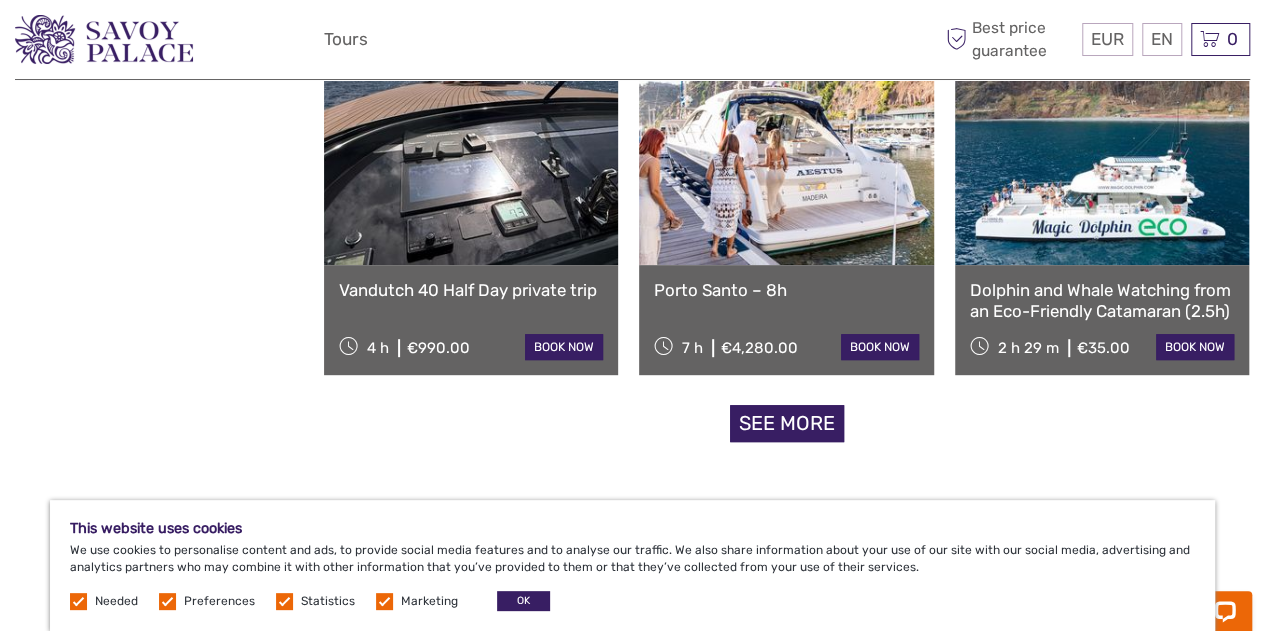 click on "See more" at bounding box center (787, 423) 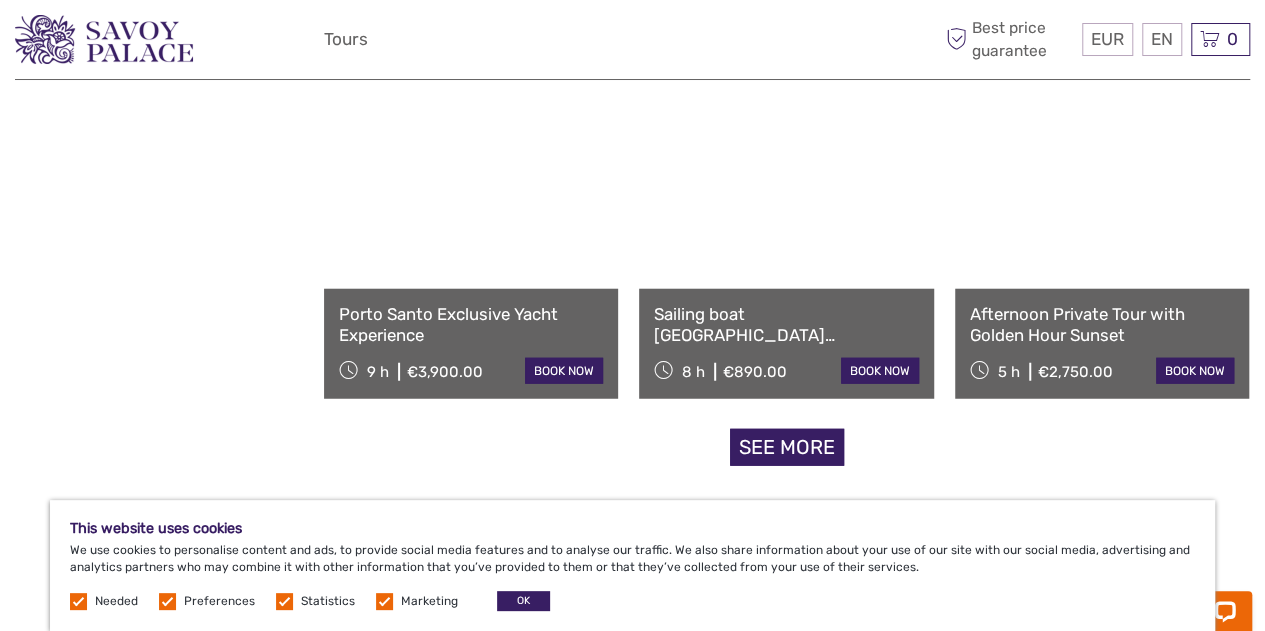 scroll, scrollTop: 6220, scrollLeft: 0, axis: vertical 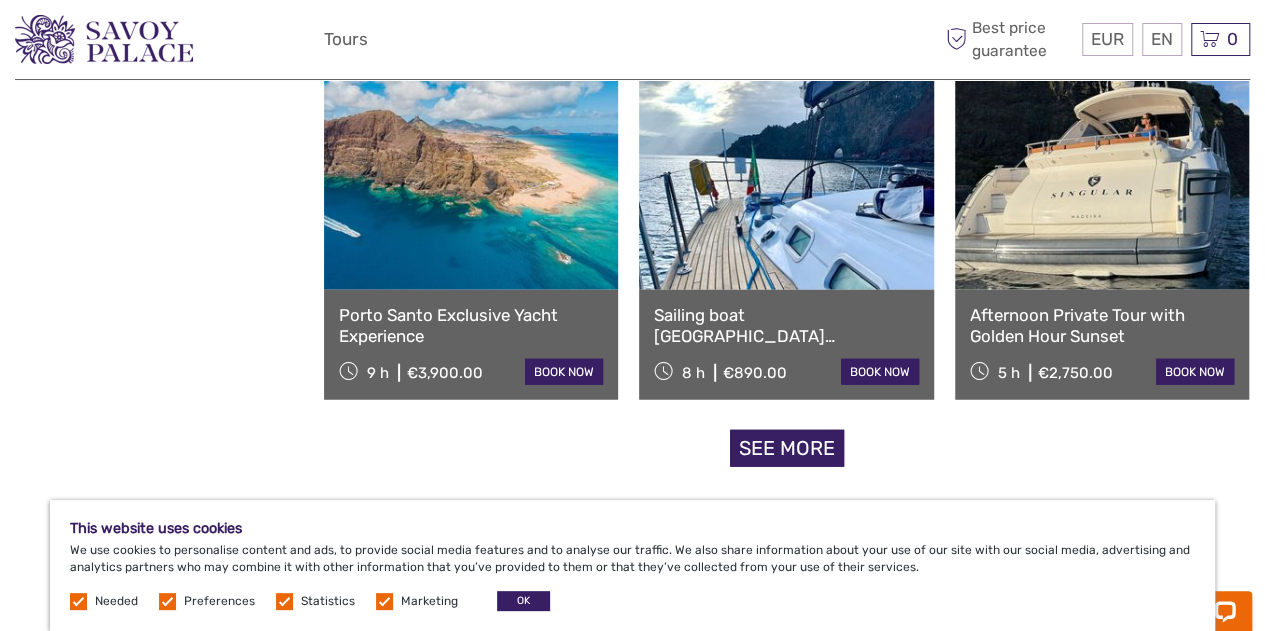 click on "See more" at bounding box center [787, 448] 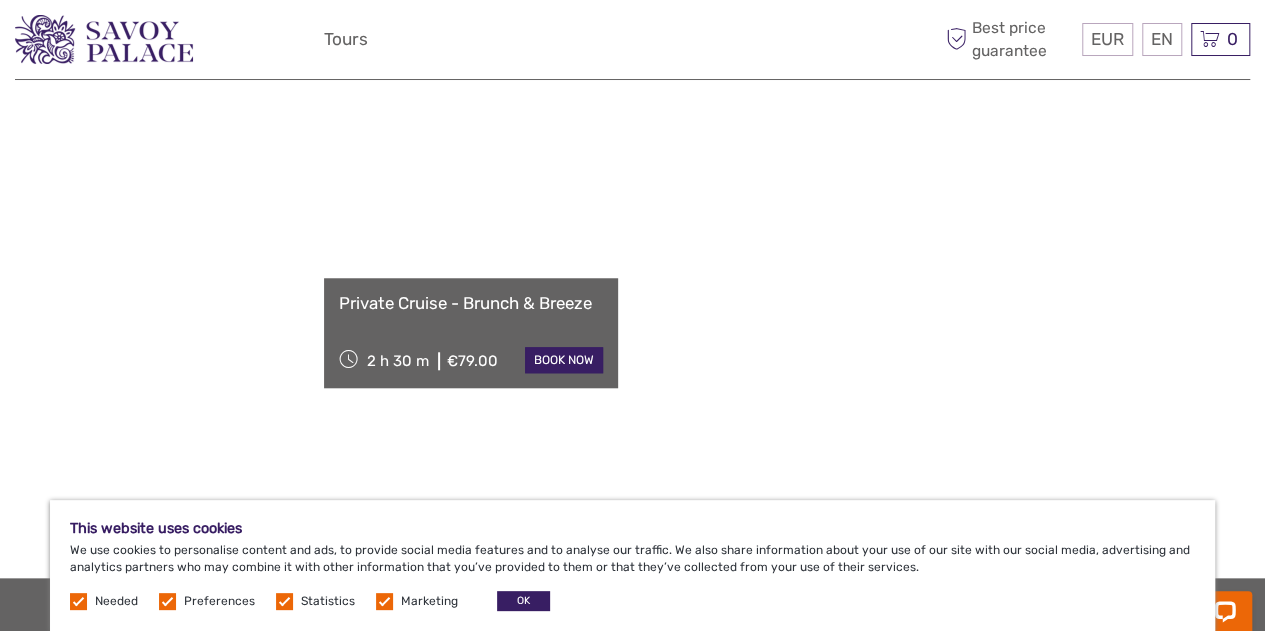 scroll, scrollTop: 8339, scrollLeft: 0, axis: vertical 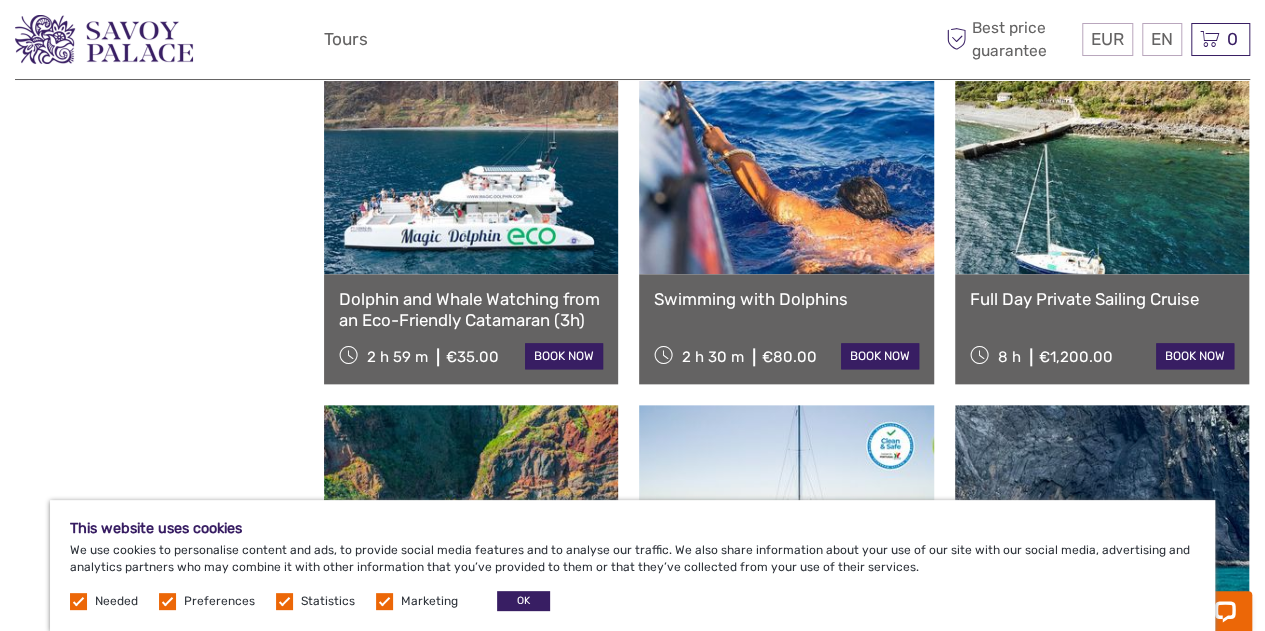 click at bounding box center (786, 164) 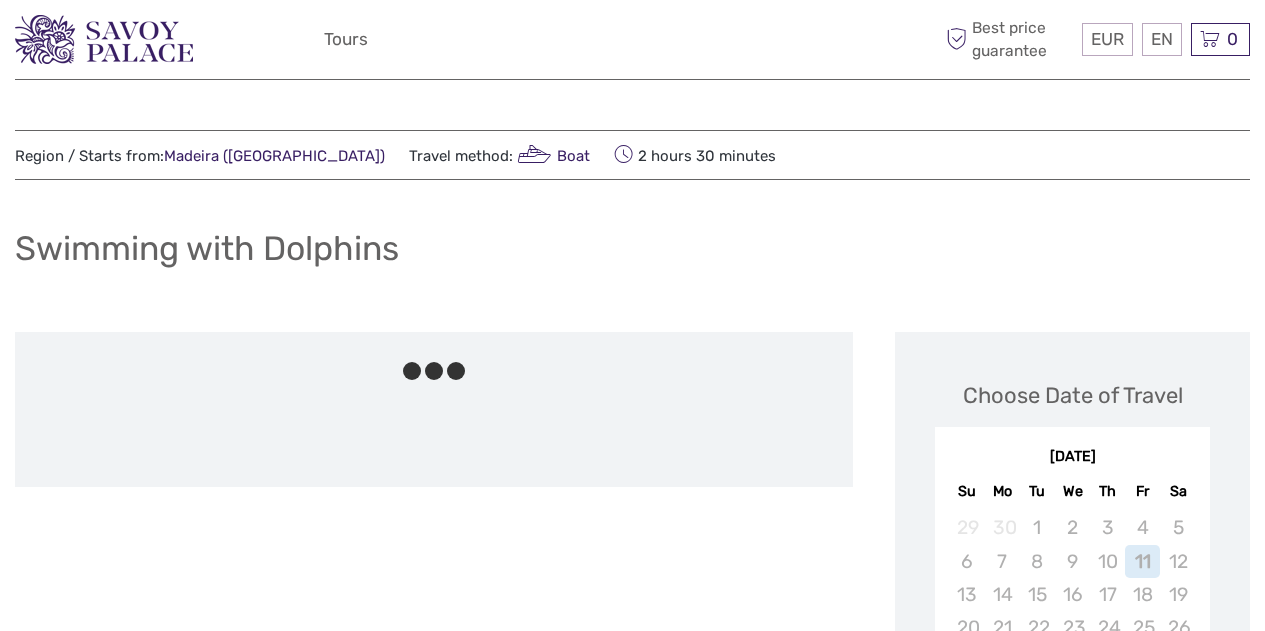 scroll, scrollTop: 0, scrollLeft: 0, axis: both 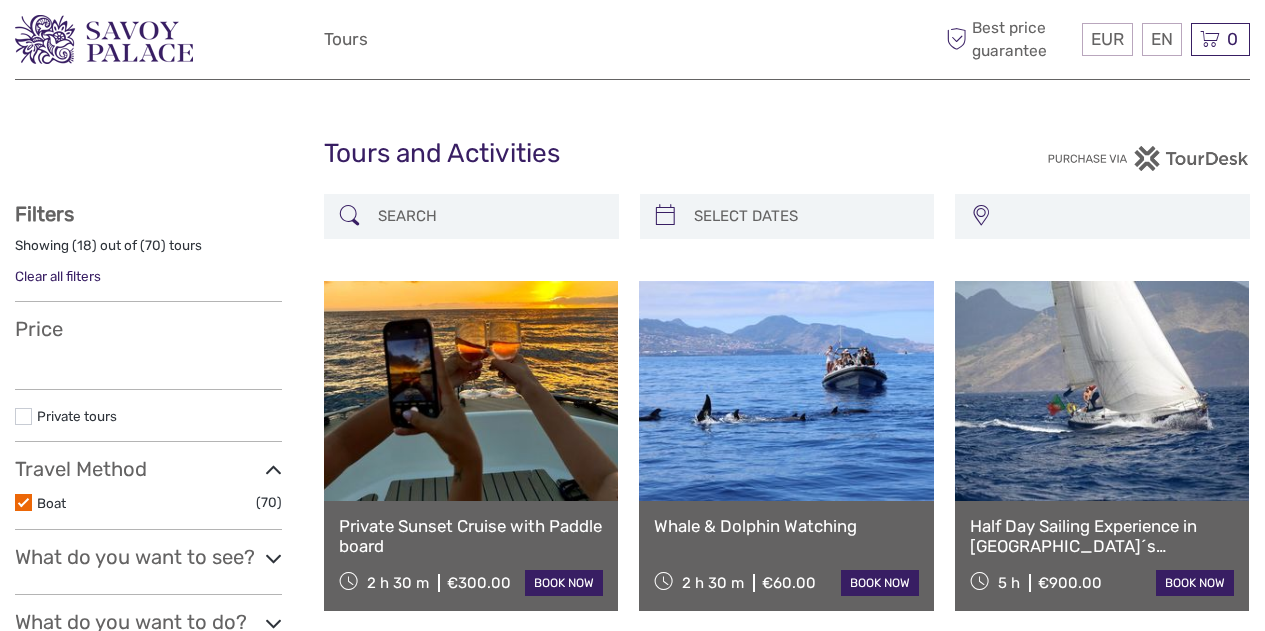 select 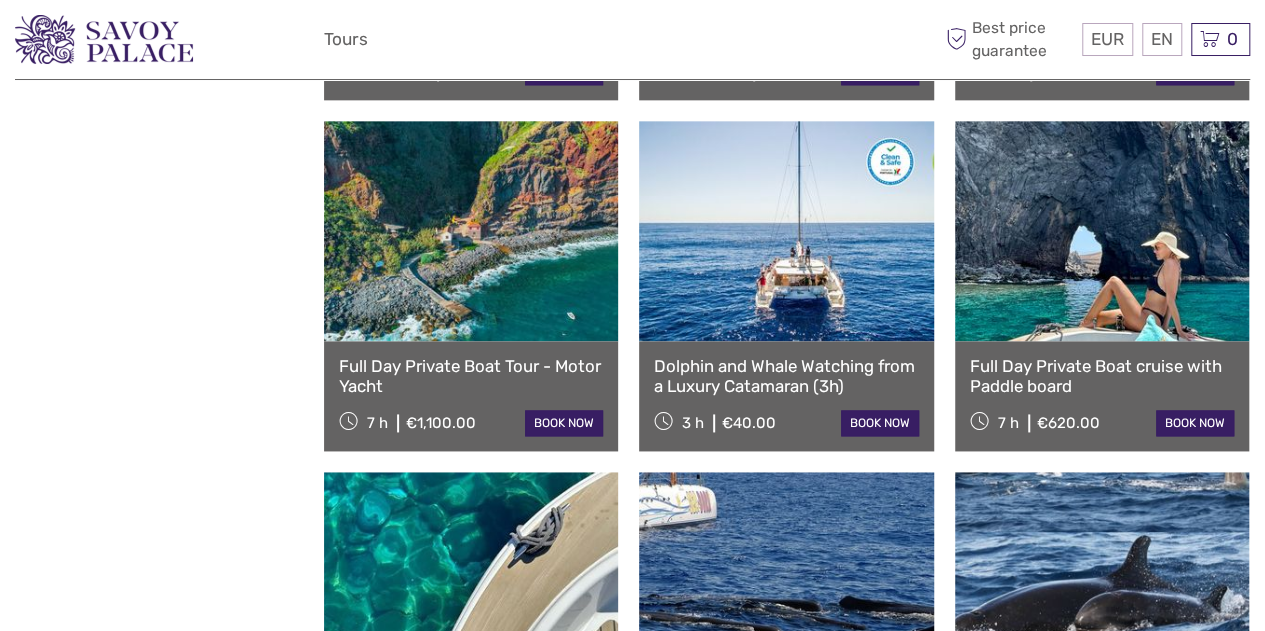 select 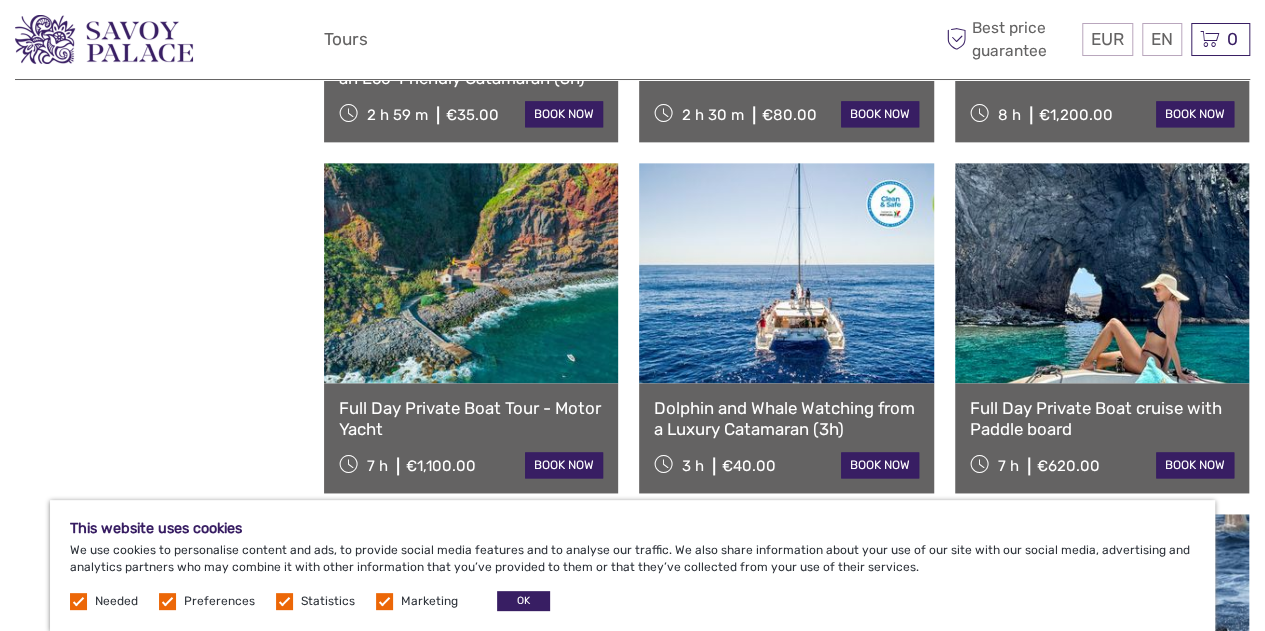 scroll, scrollTop: 1545, scrollLeft: 0, axis: vertical 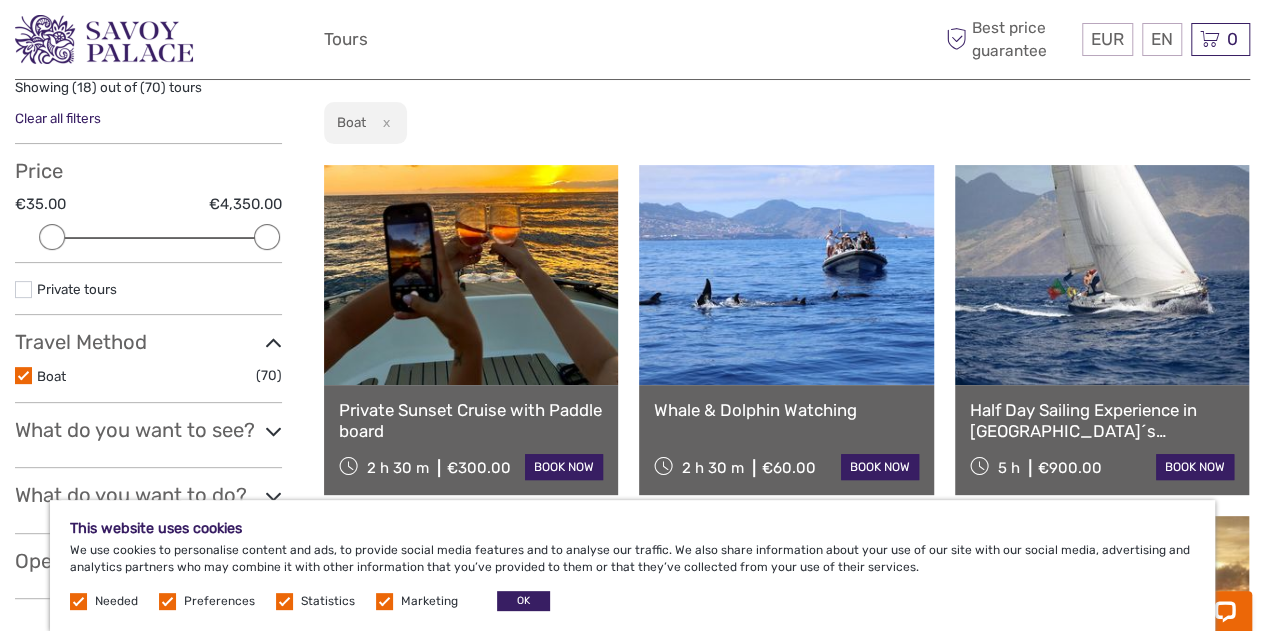 click on "Boat
(70)" at bounding box center (148, 375) 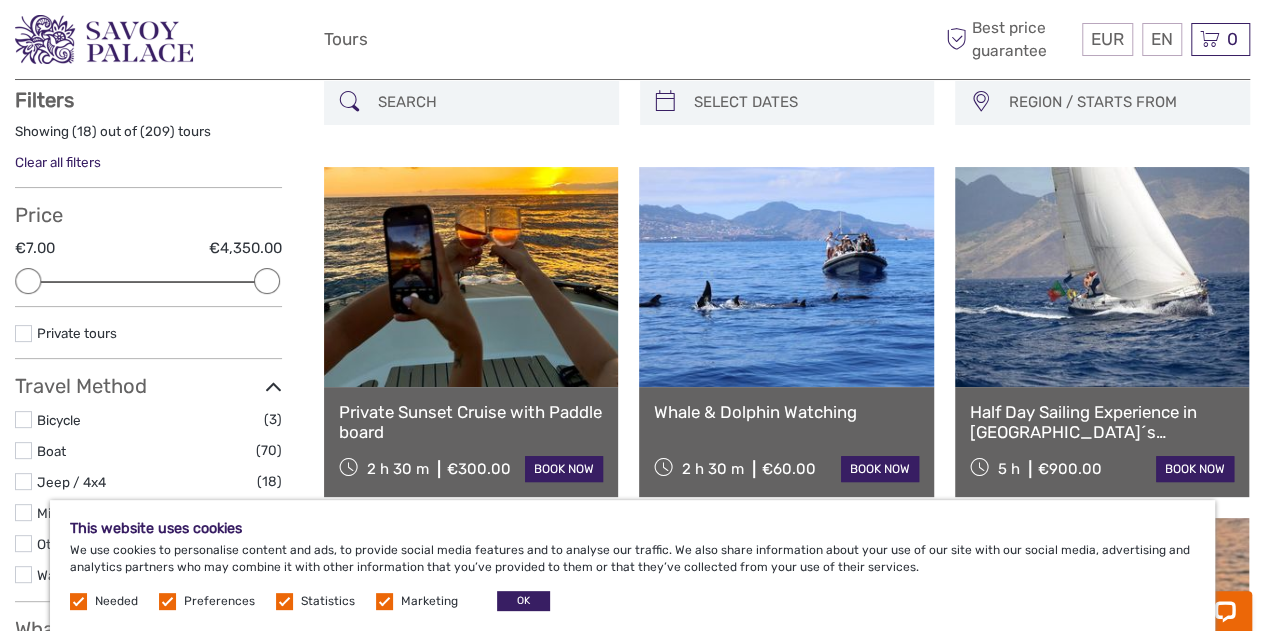 scroll, scrollTop: 113, scrollLeft: 0, axis: vertical 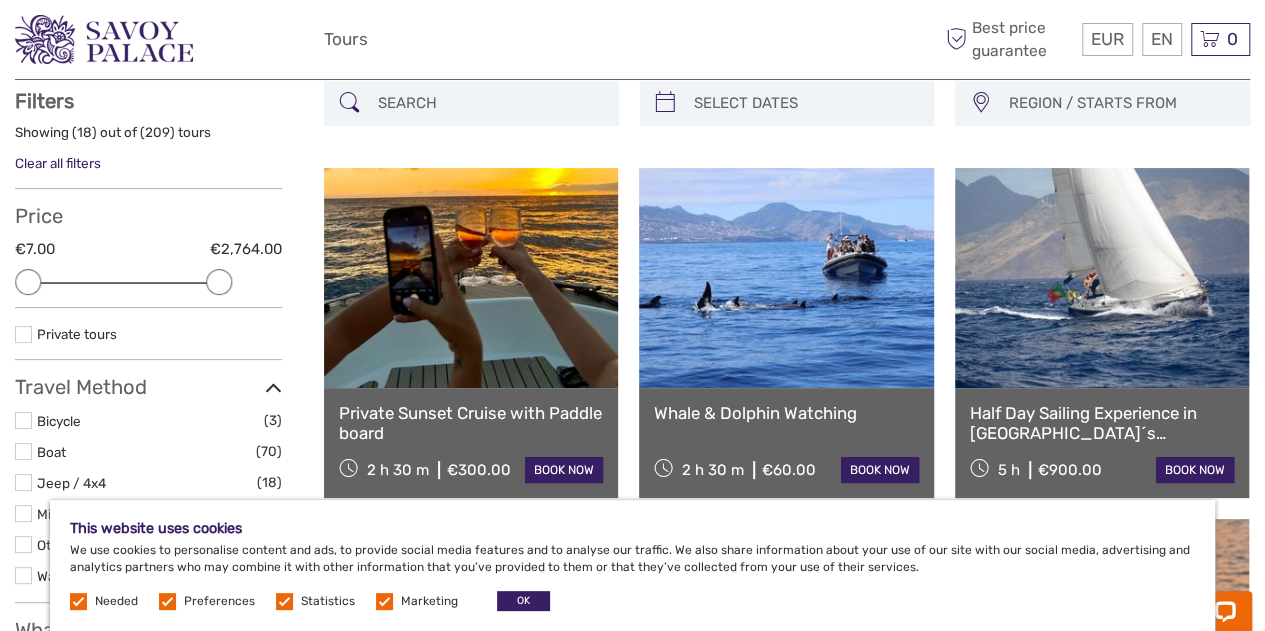 drag, startPoint x: 269, startPoint y: 285, endPoint x: 226, endPoint y: 274, distance: 44.38468 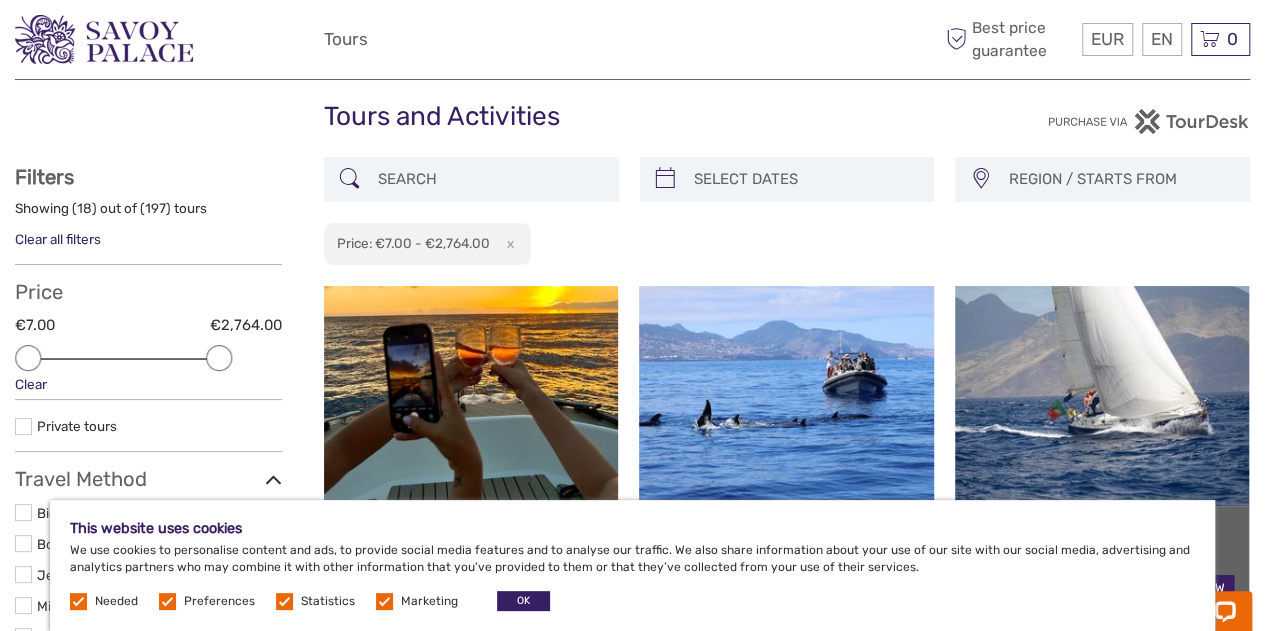scroll, scrollTop: 35, scrollLeft: 0, axis: vertical 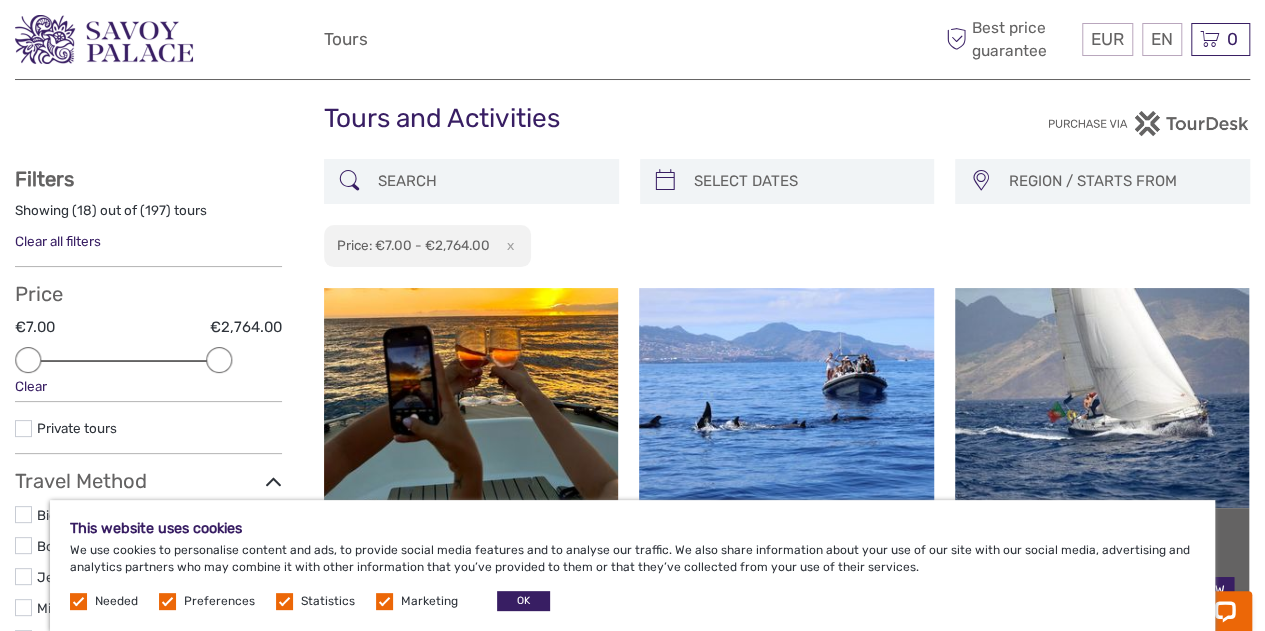 type on "11/07/2025" 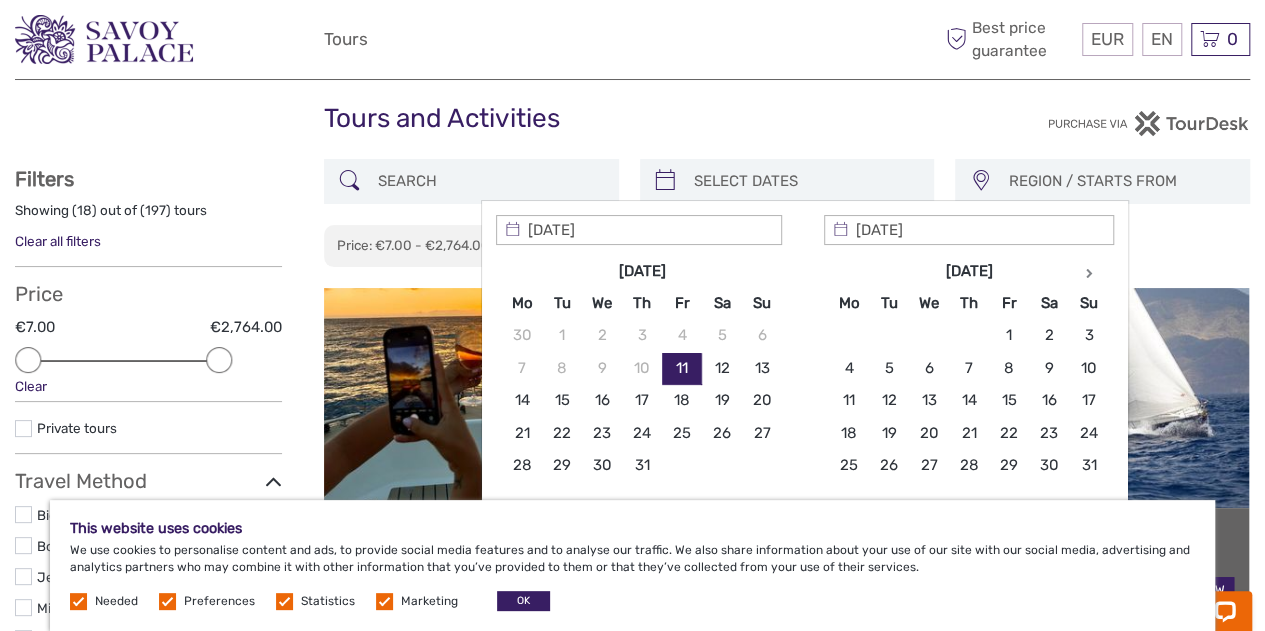 click at bounding box center (805, 181) 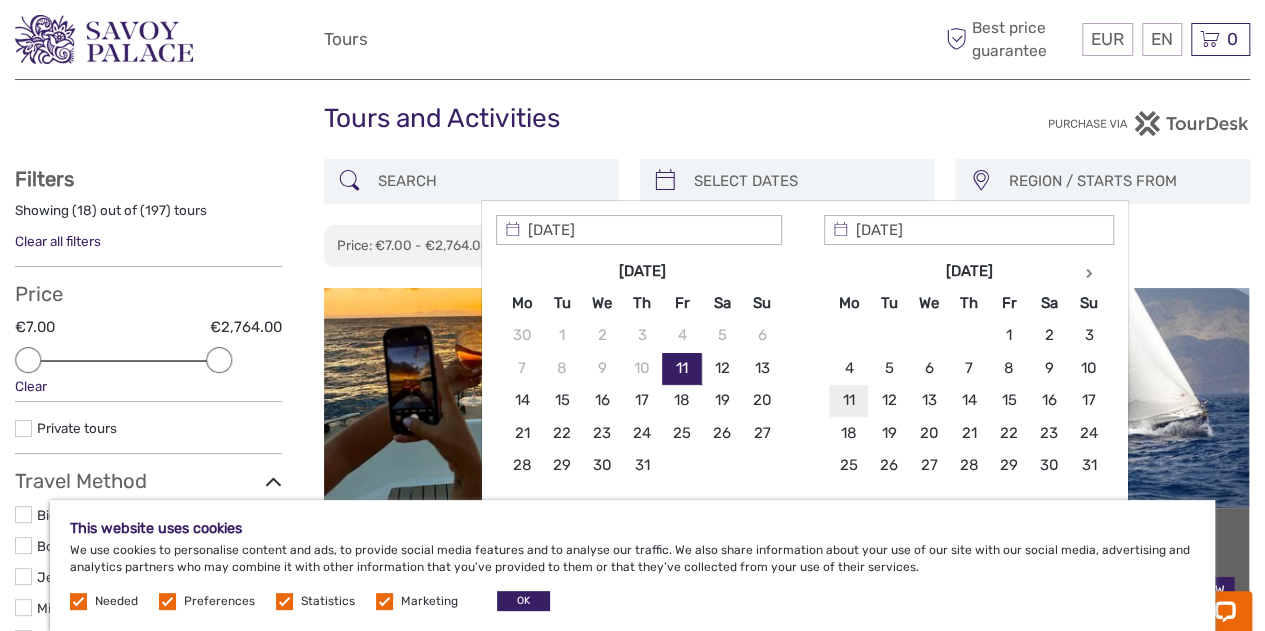 type on "11/08/2025" 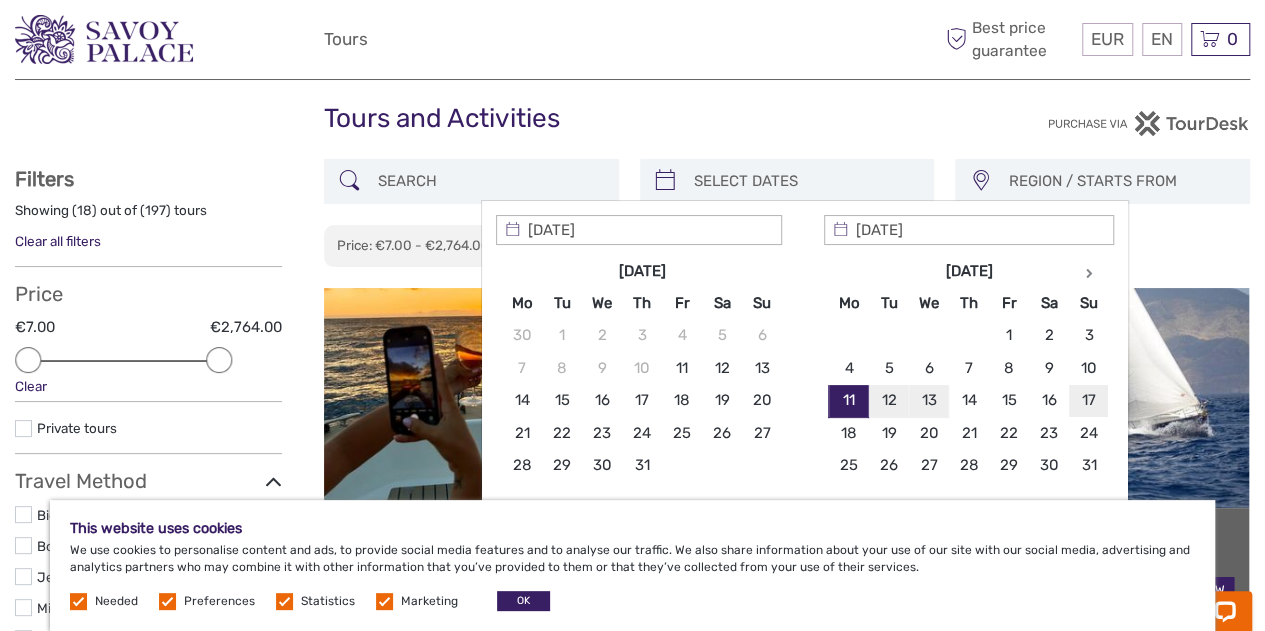type on "17/08/2025" 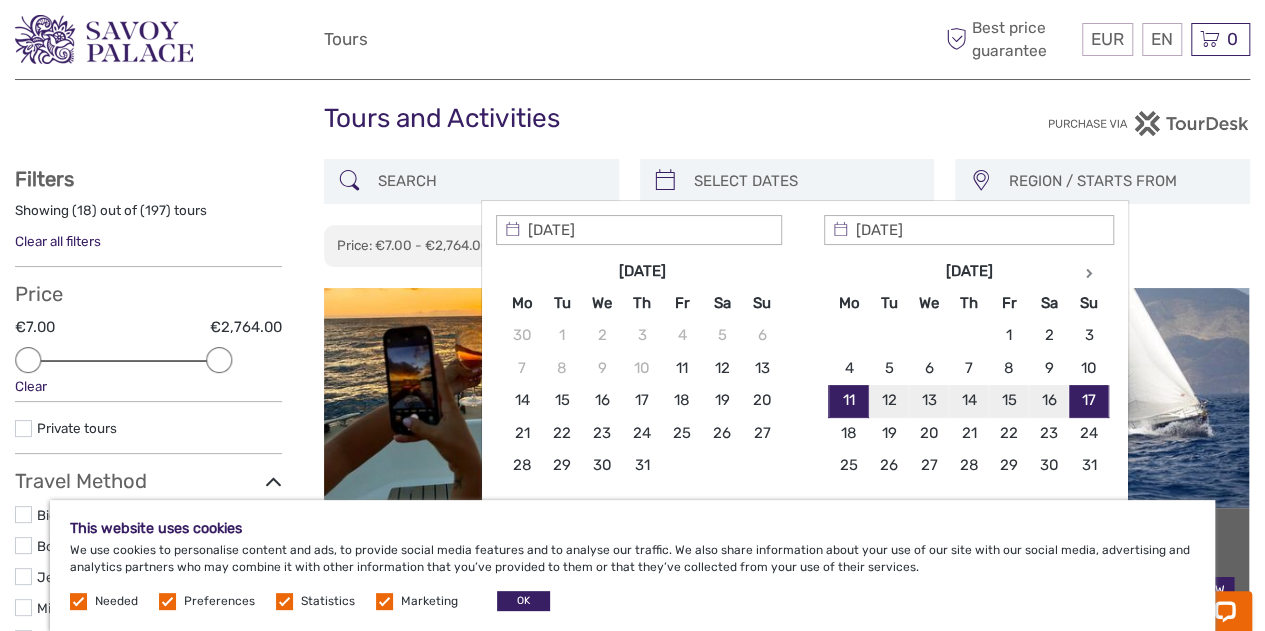 scroll, scrollTop: 247, scrollLeft: 0, axis: vertical 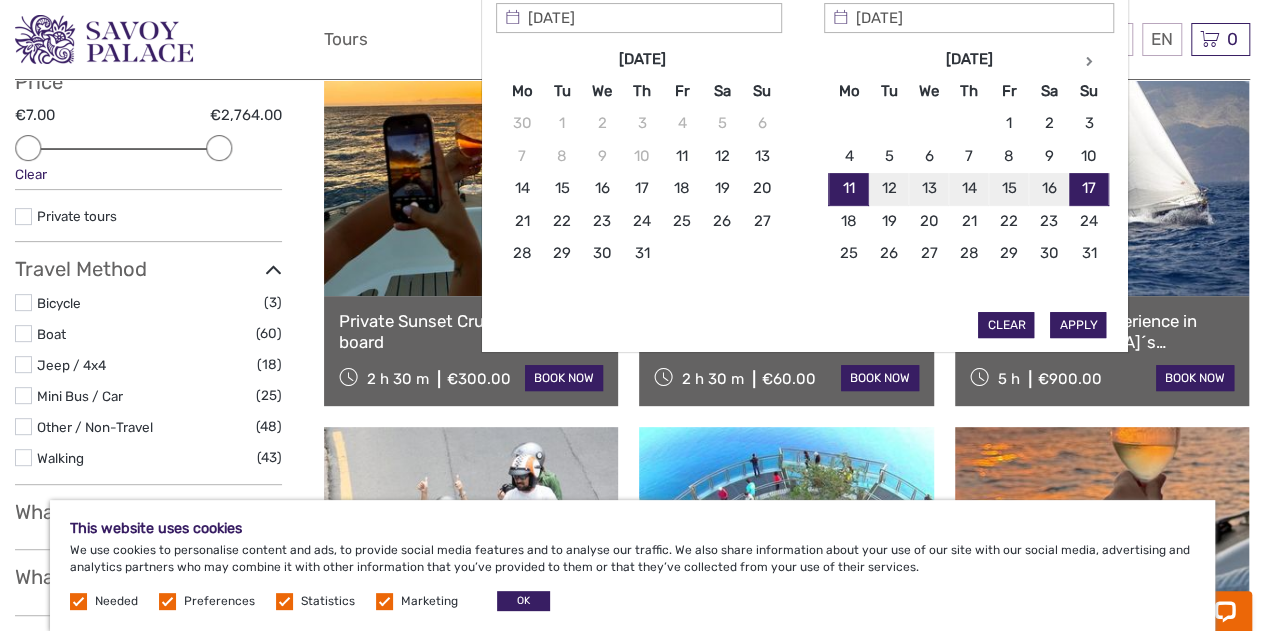 type on "11/08/2025" 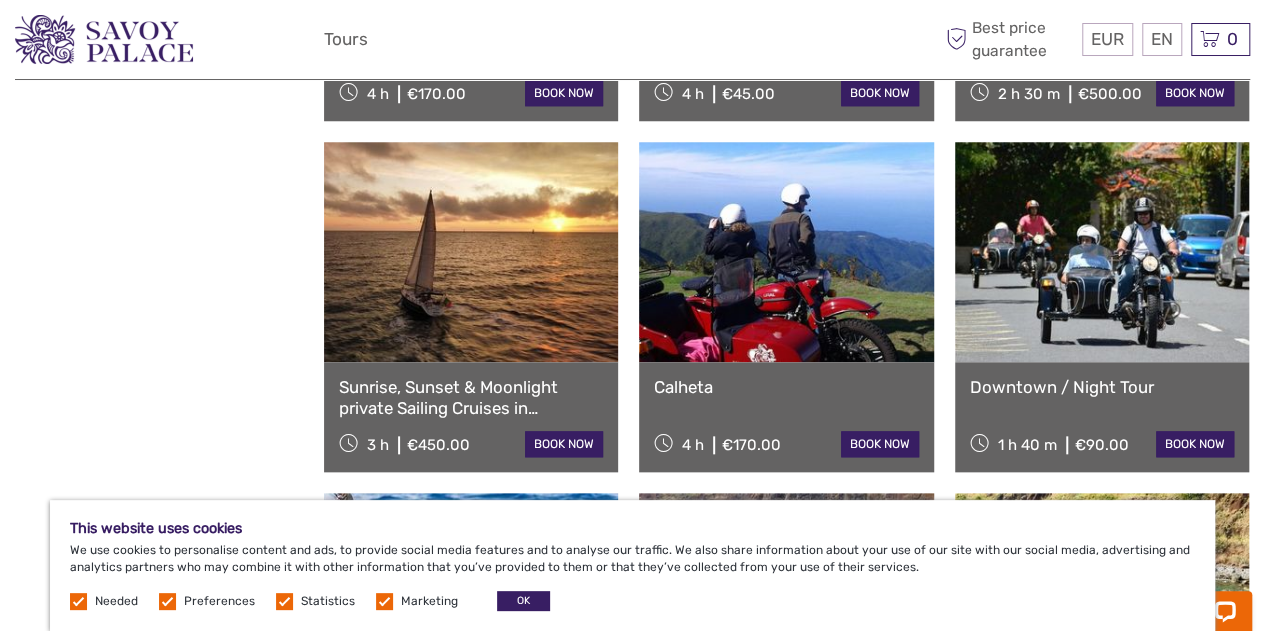 scroll, scrollTop: 884, scrollLeft: 0, axis: vertical 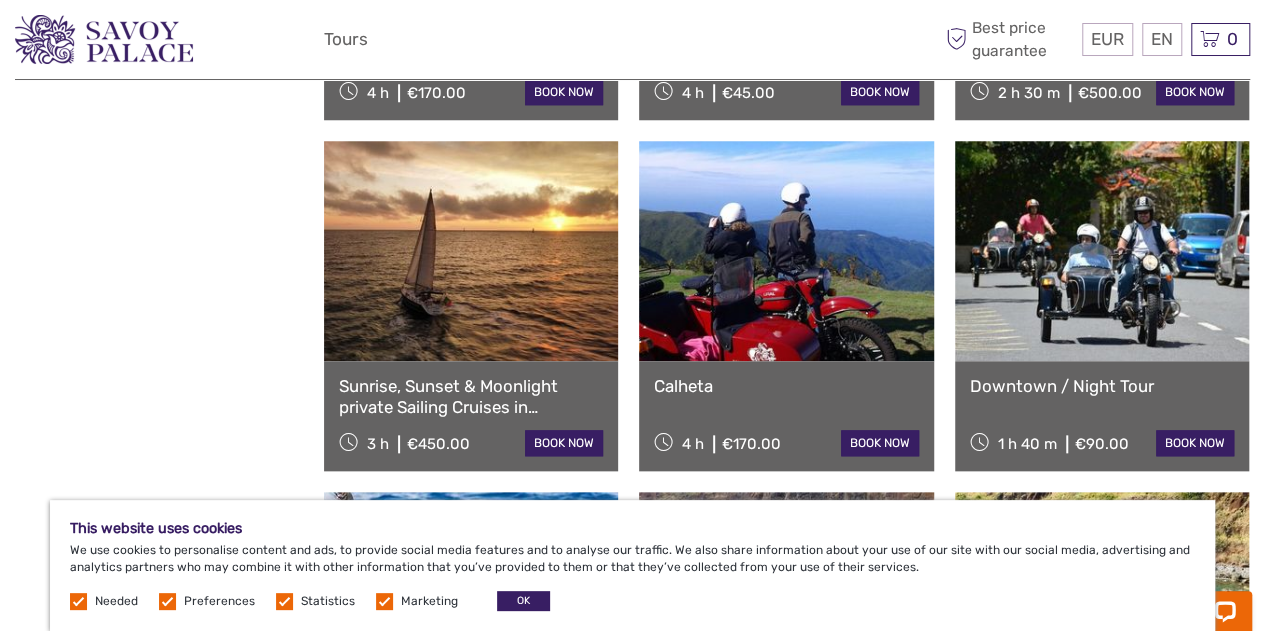 click at bounding box center [471, 251] 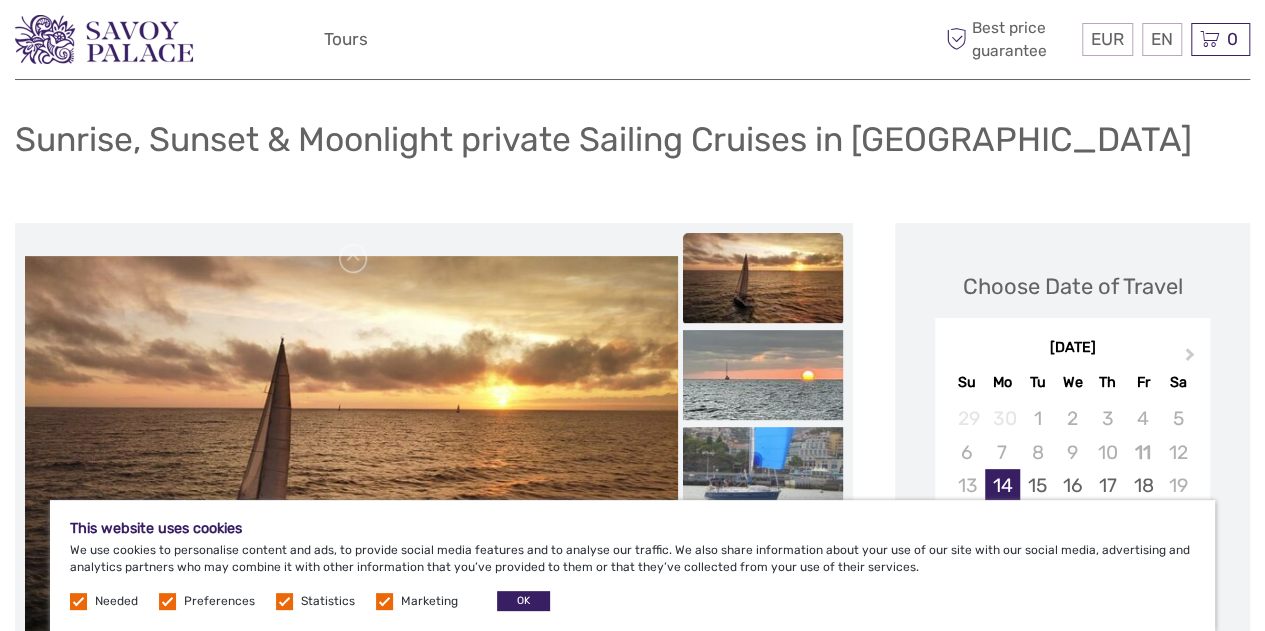 scroll, scrollTop: 111, scrollLeft: 0, axis: vertical 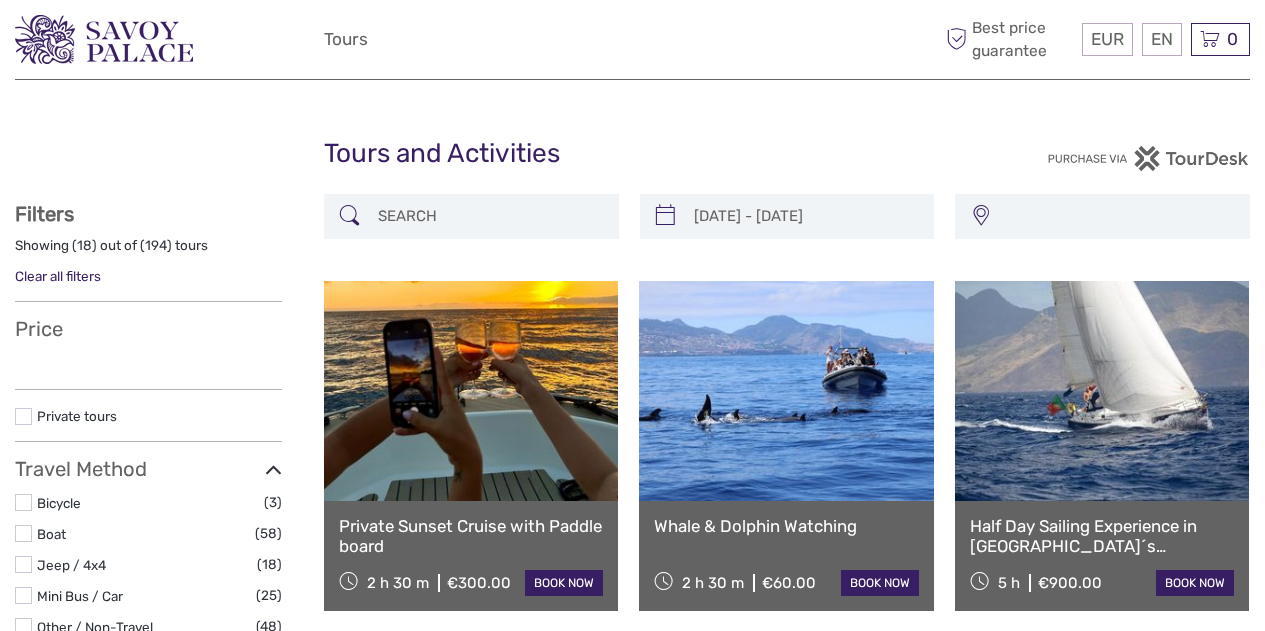 select 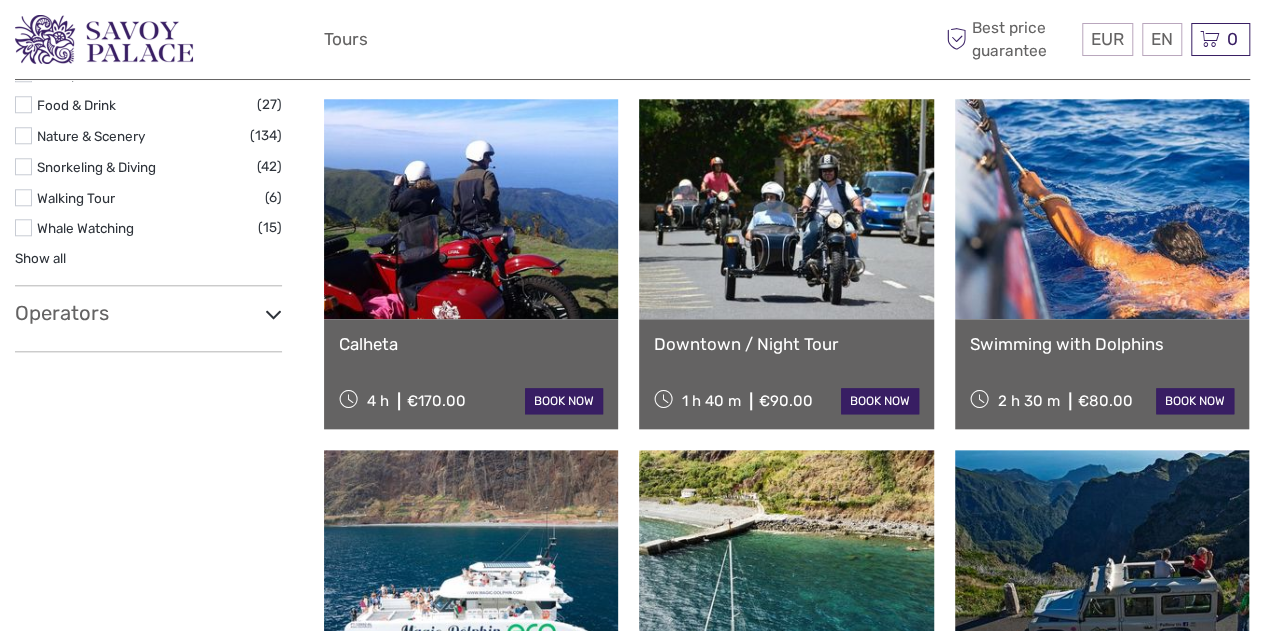 type on "[DATE]  -  [DATE]" 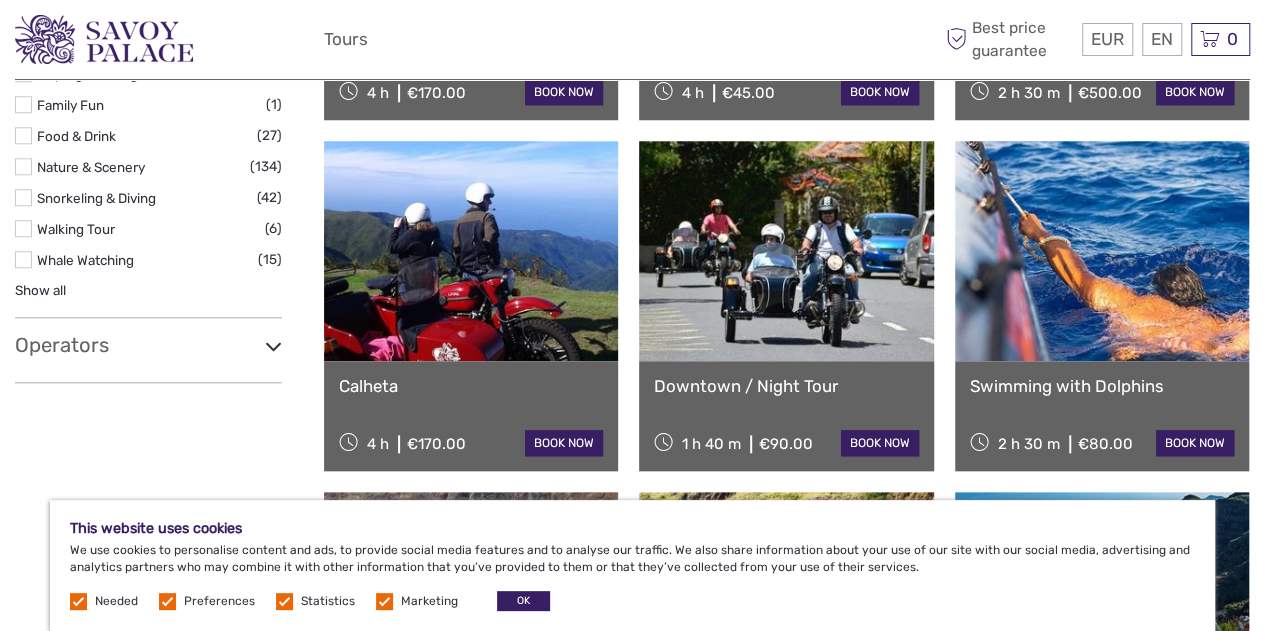 scroll, scrollTop: 0, scrollLeft: 0, axis: both 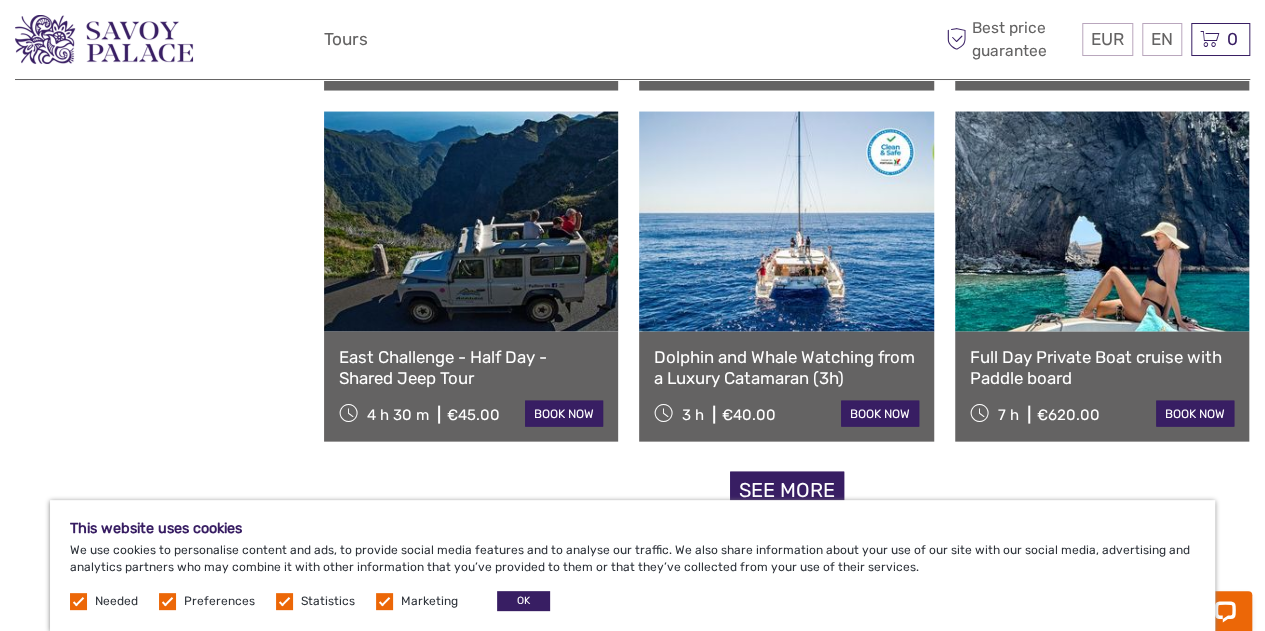 click at bounding box center (1102, 222) 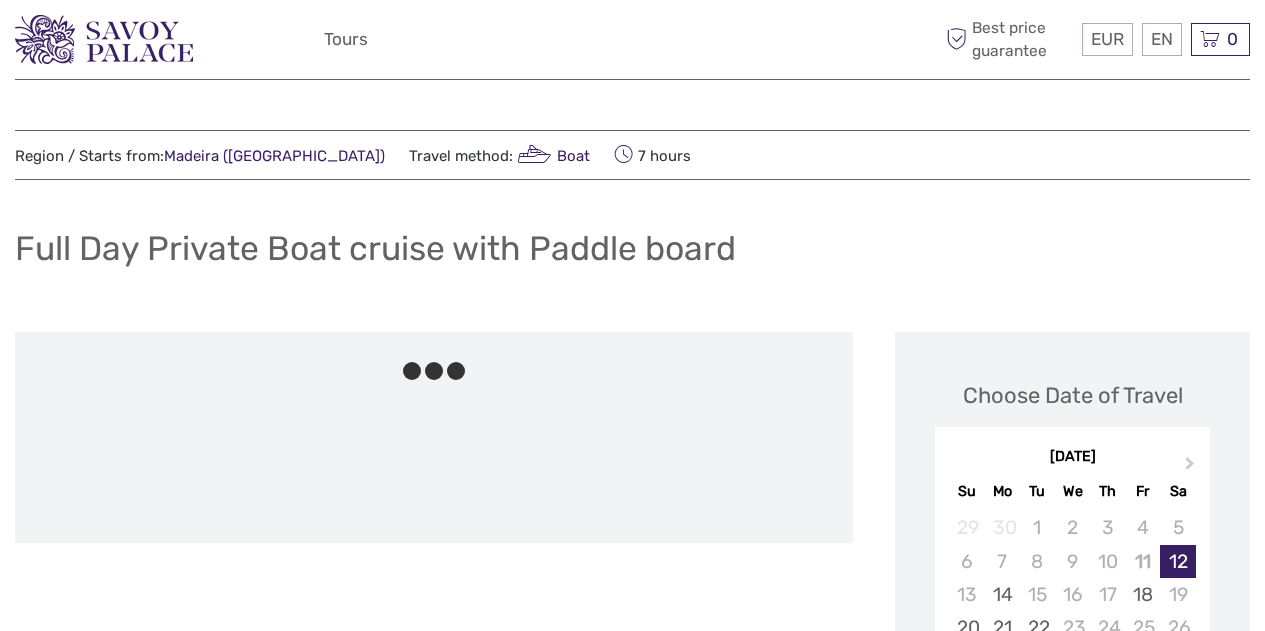 scroll, scrollTop: 0, scrollLeft: 0, axis: both 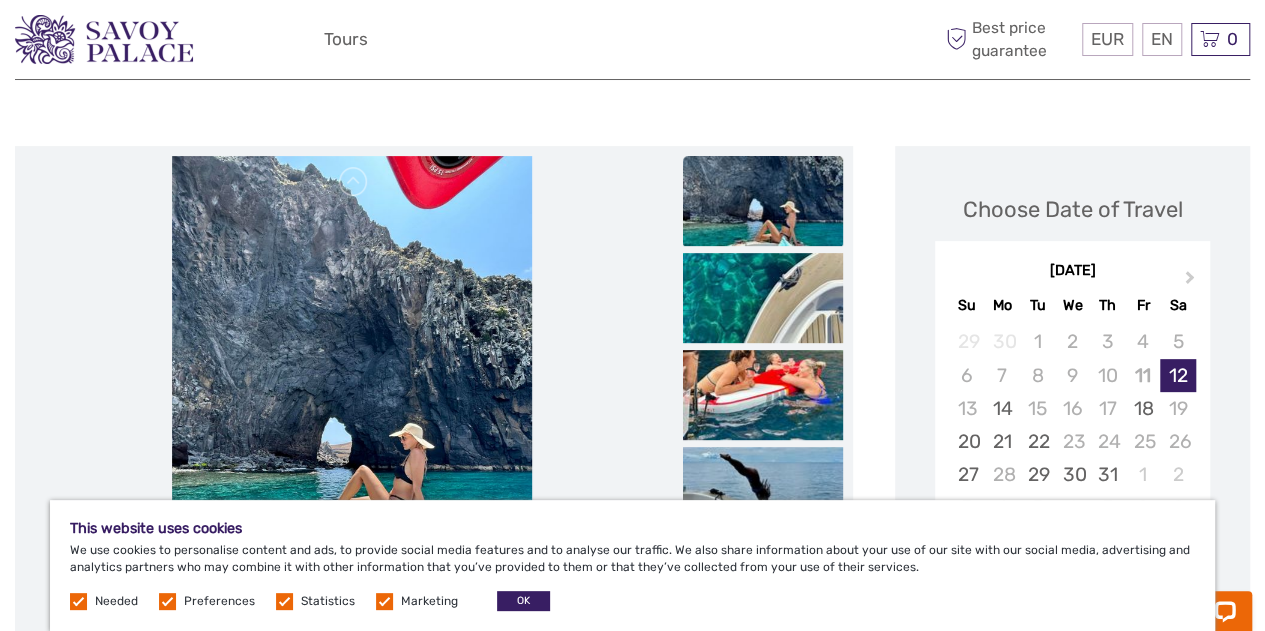 click at bounding box center [352, 396] 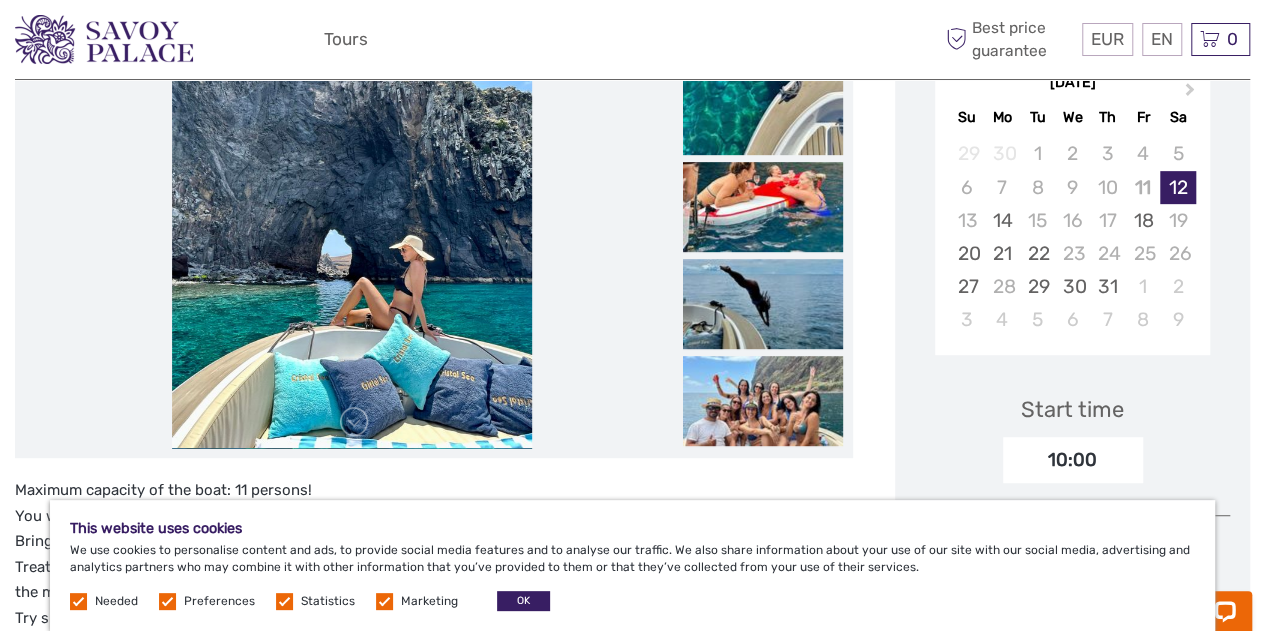 scroll, scrollTop: 375, scrollLeft: 0, axis: vertical 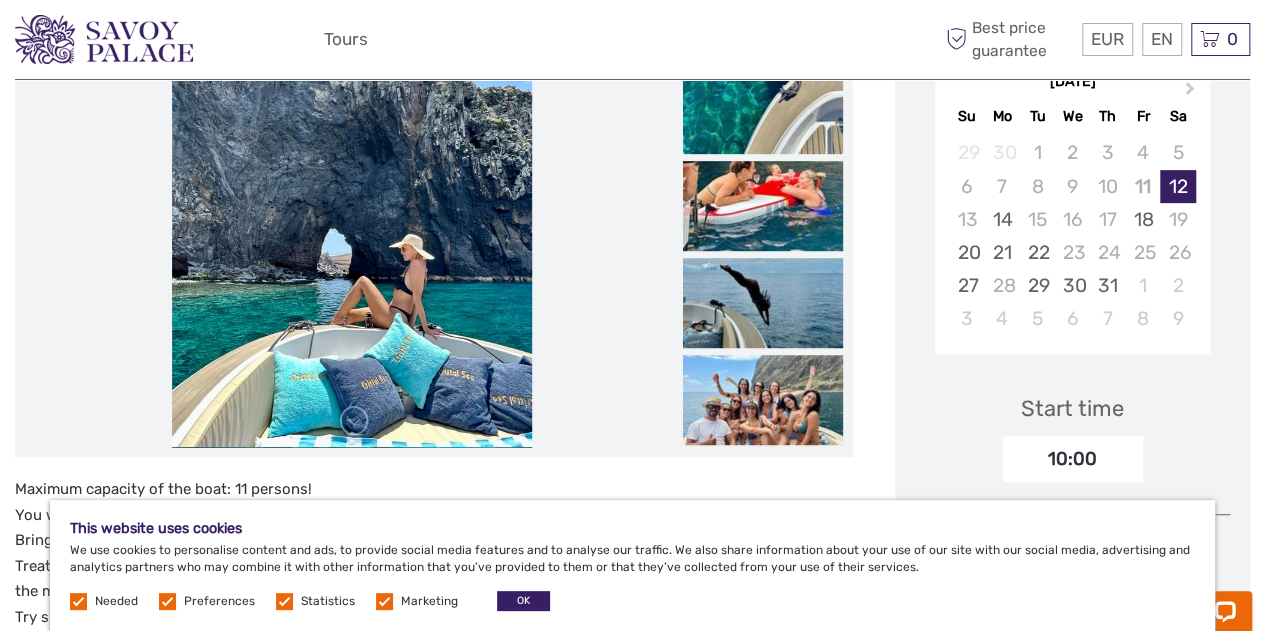 click at bounding box center (763, 109) 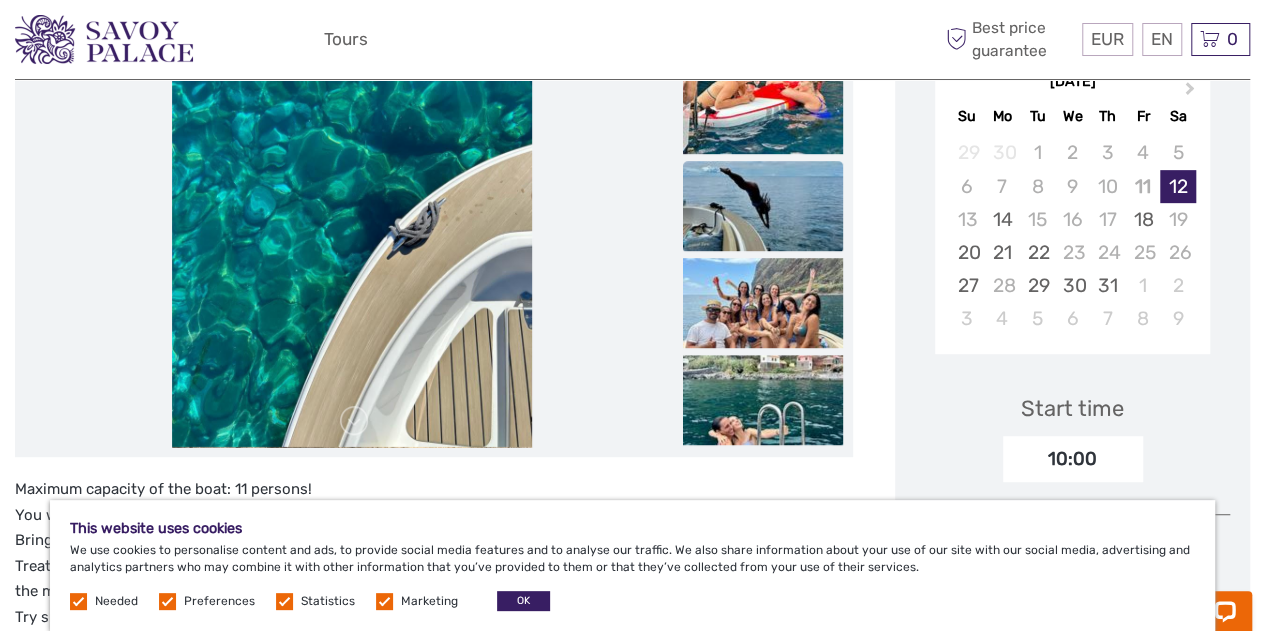 click at bounding box center (763, 206) 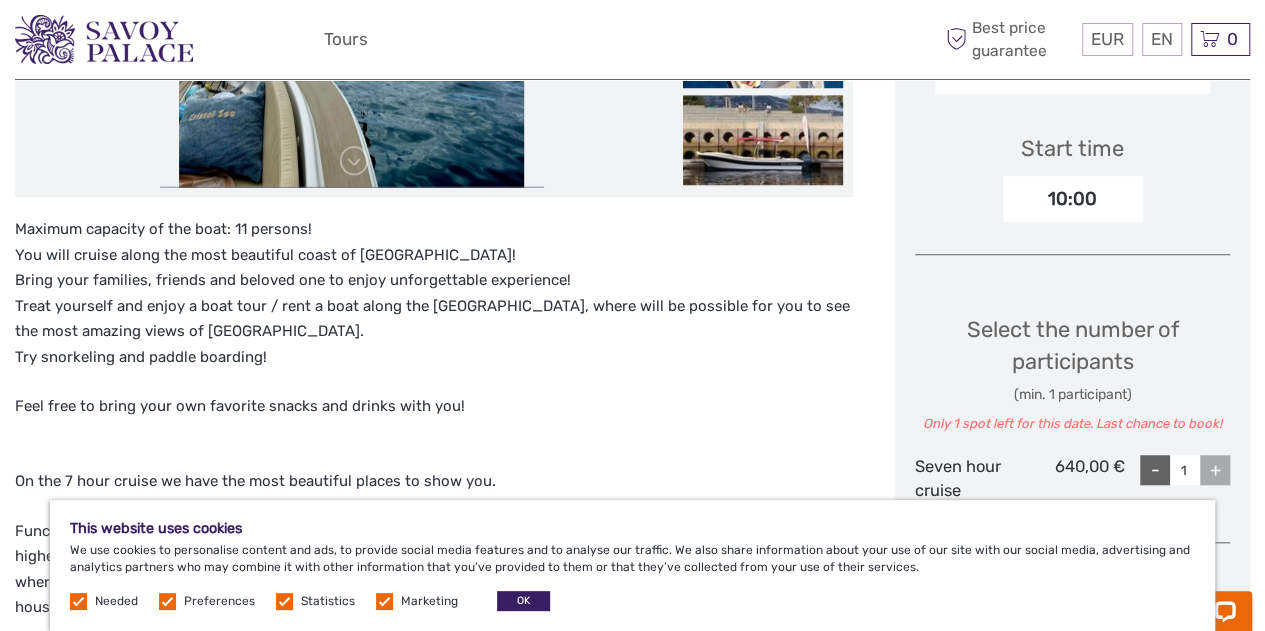 scroll, scrollTop: 636, scrollLeft: 0, axis: vertical 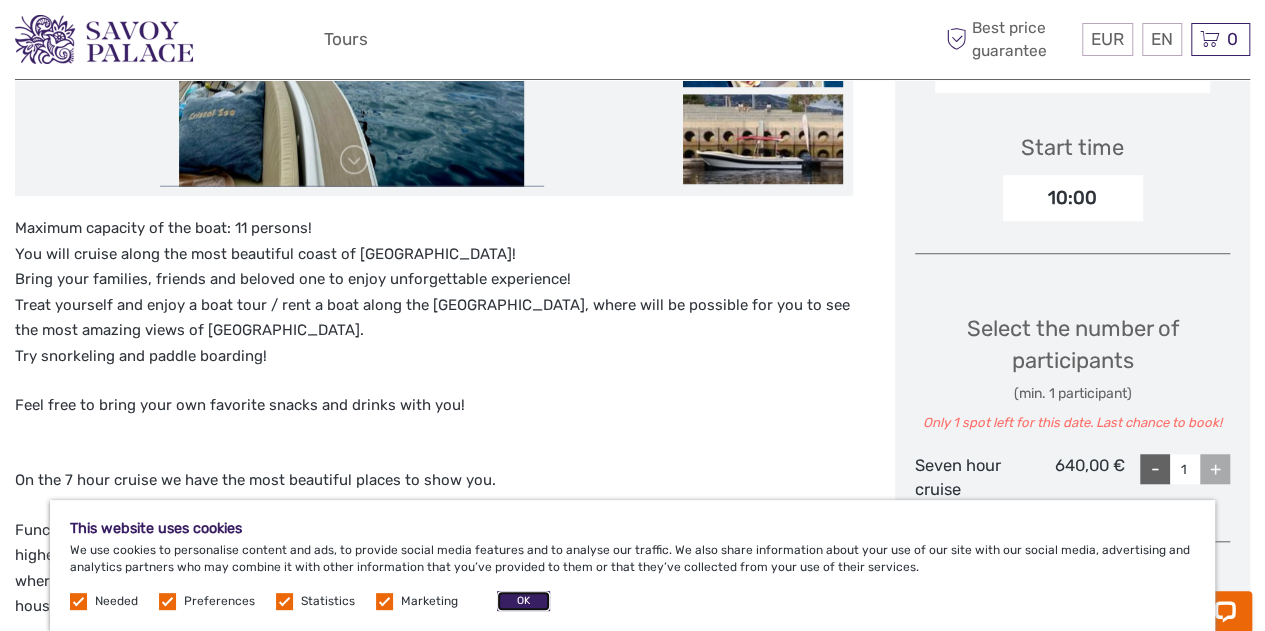 click on "OK" at bounding box center (523, 601) 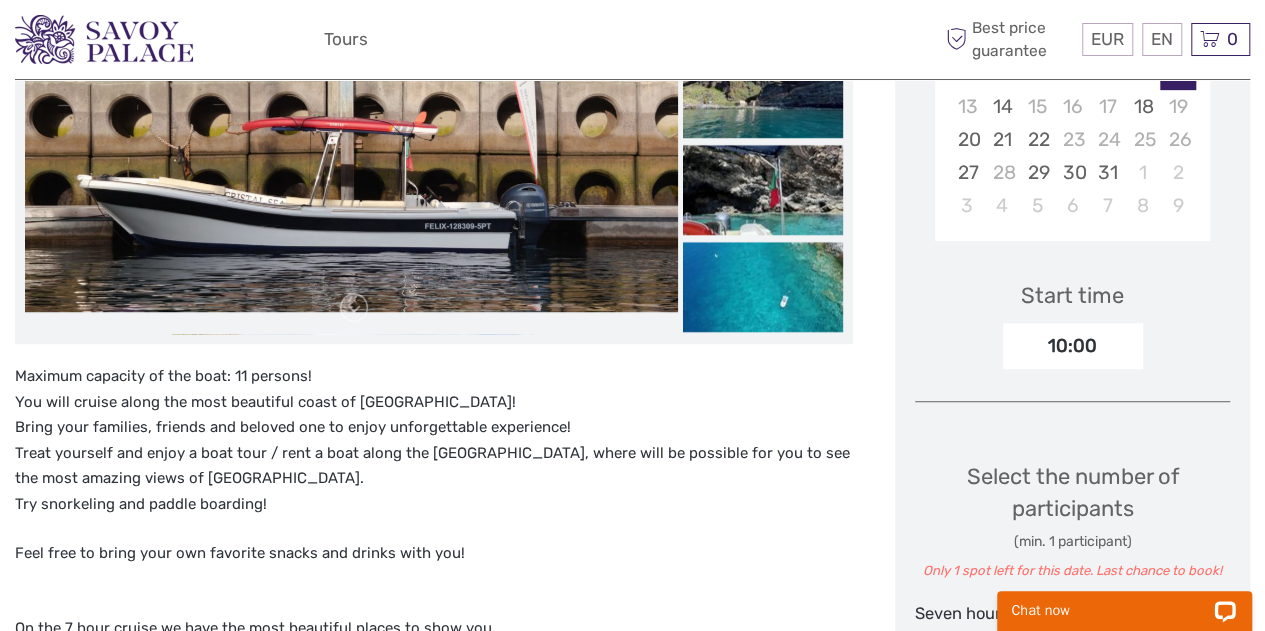 scroll, scrollTop: 489, scrollLeft: 0, axis: vertical 